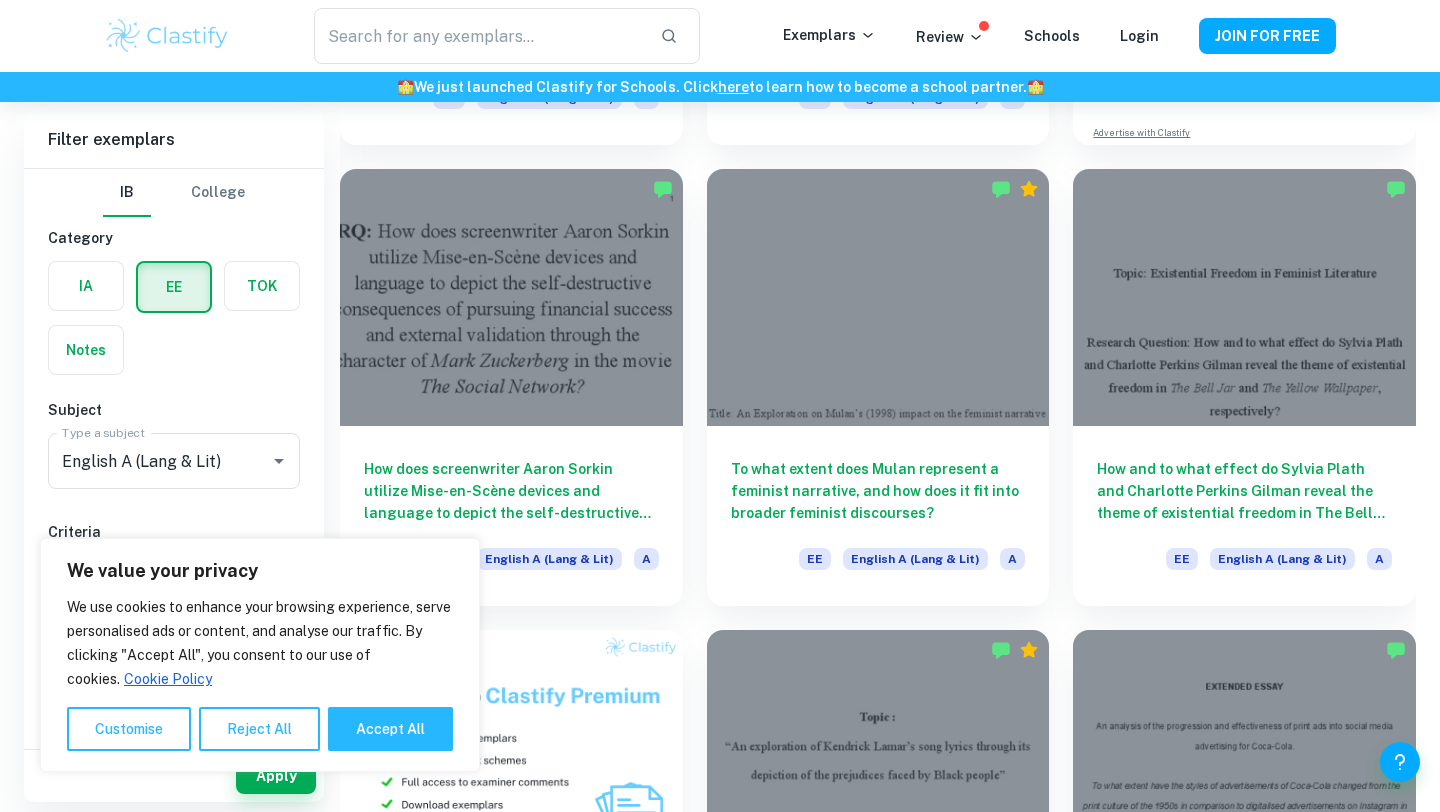 scroll, scrollTop: 570, scrollLeft: 0, axis: vertical 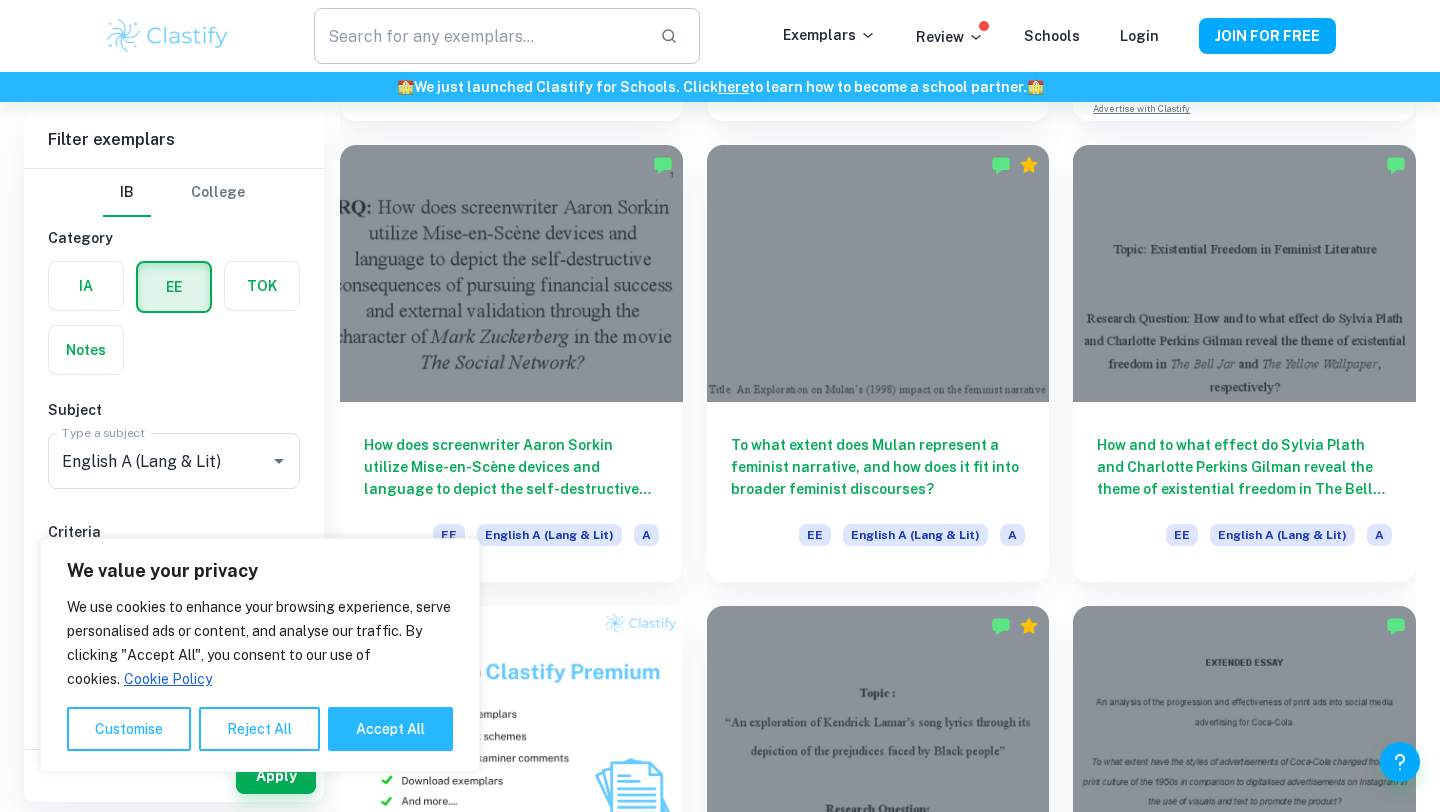 click at bounding box center [479, 36] 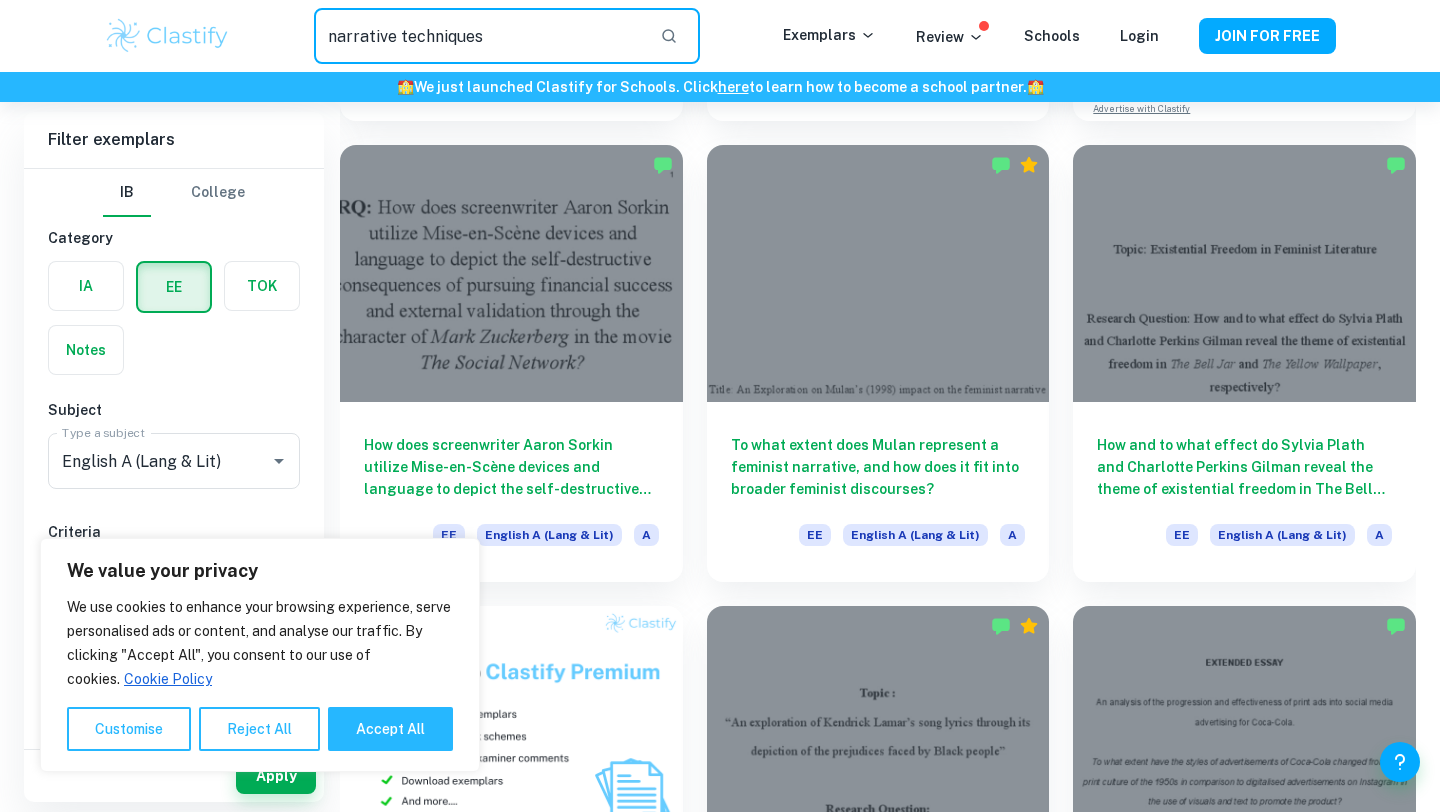 type on "narrative techniques" 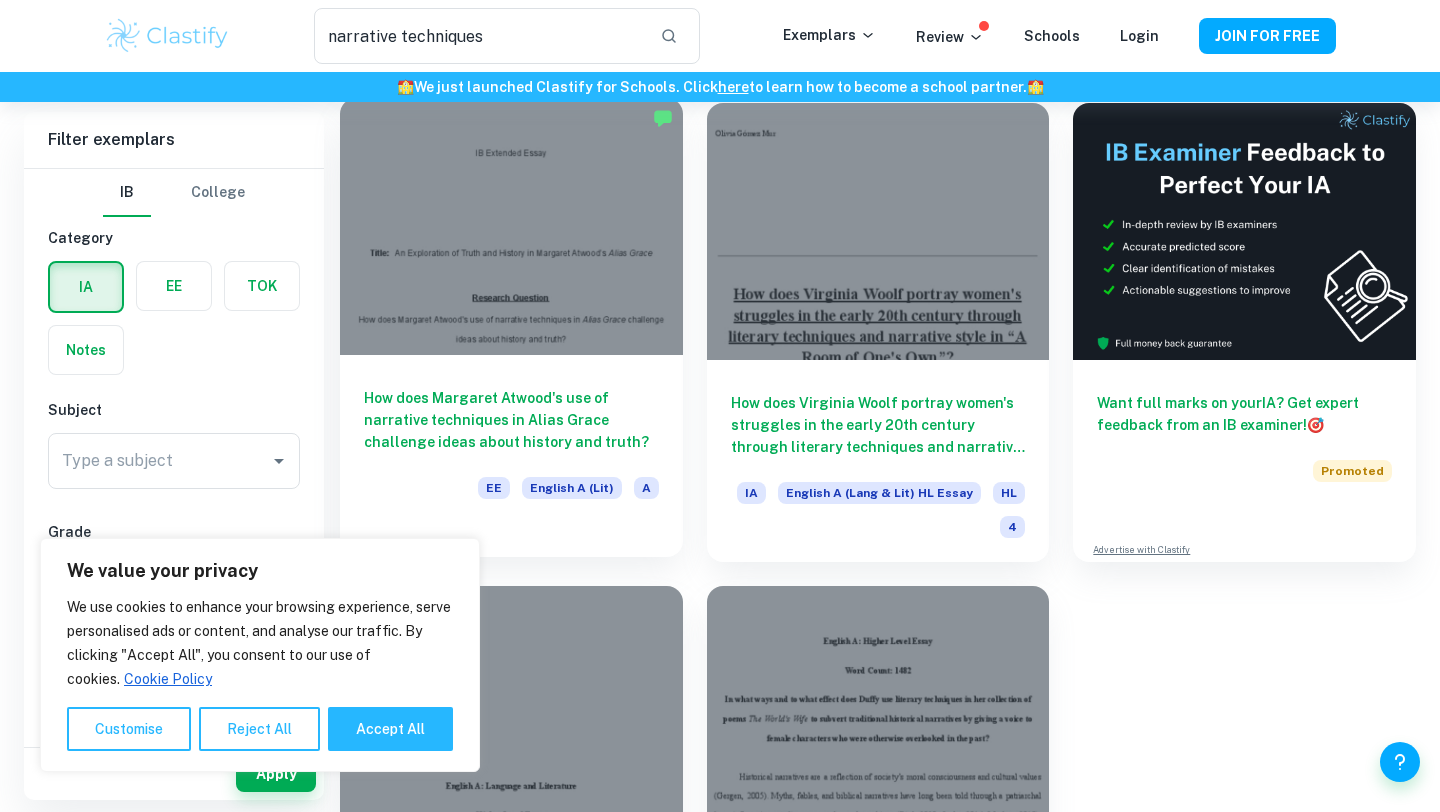 scroll, scrollTop: 116, scrollLeft: 0, axis: vertical 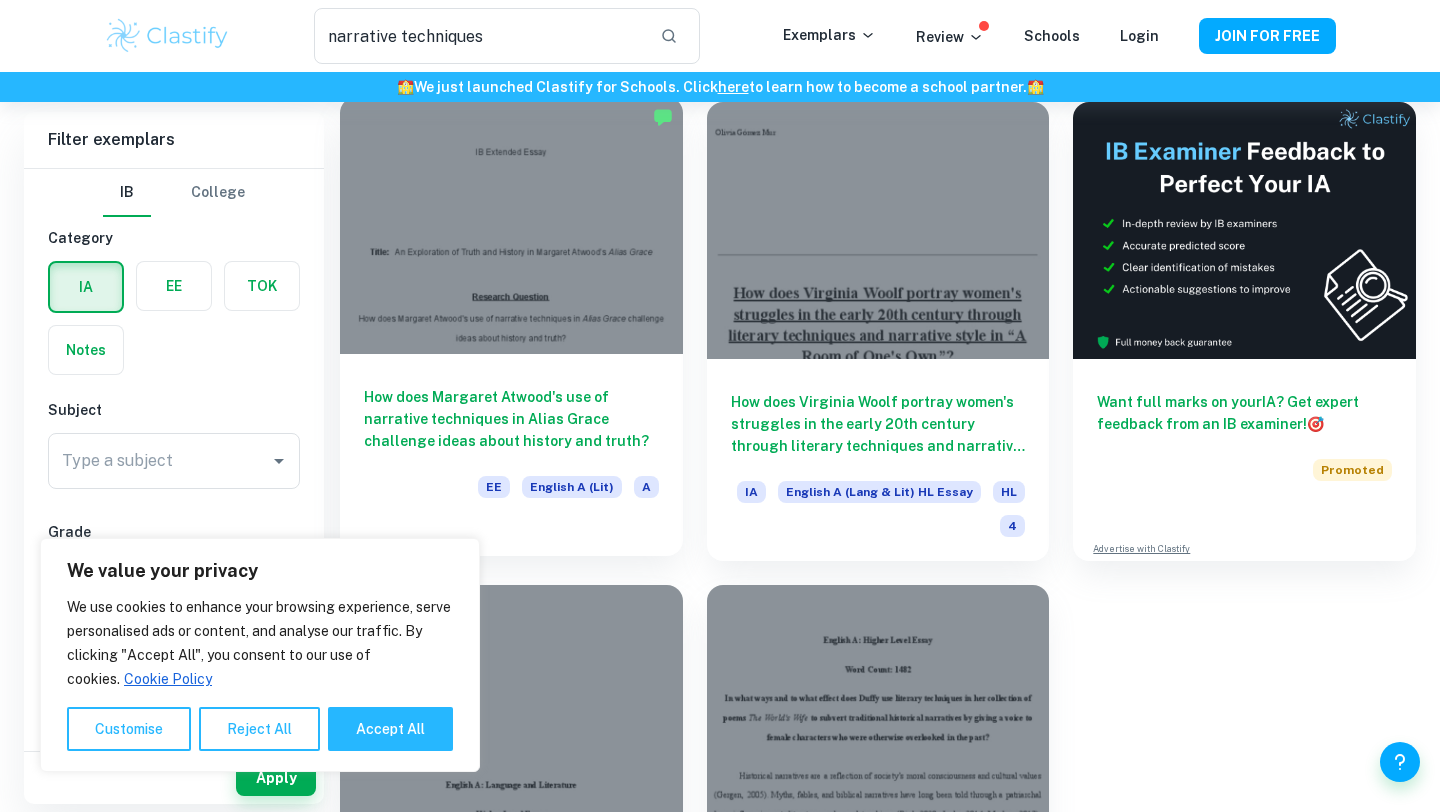 click at bounding box center [511, 225] 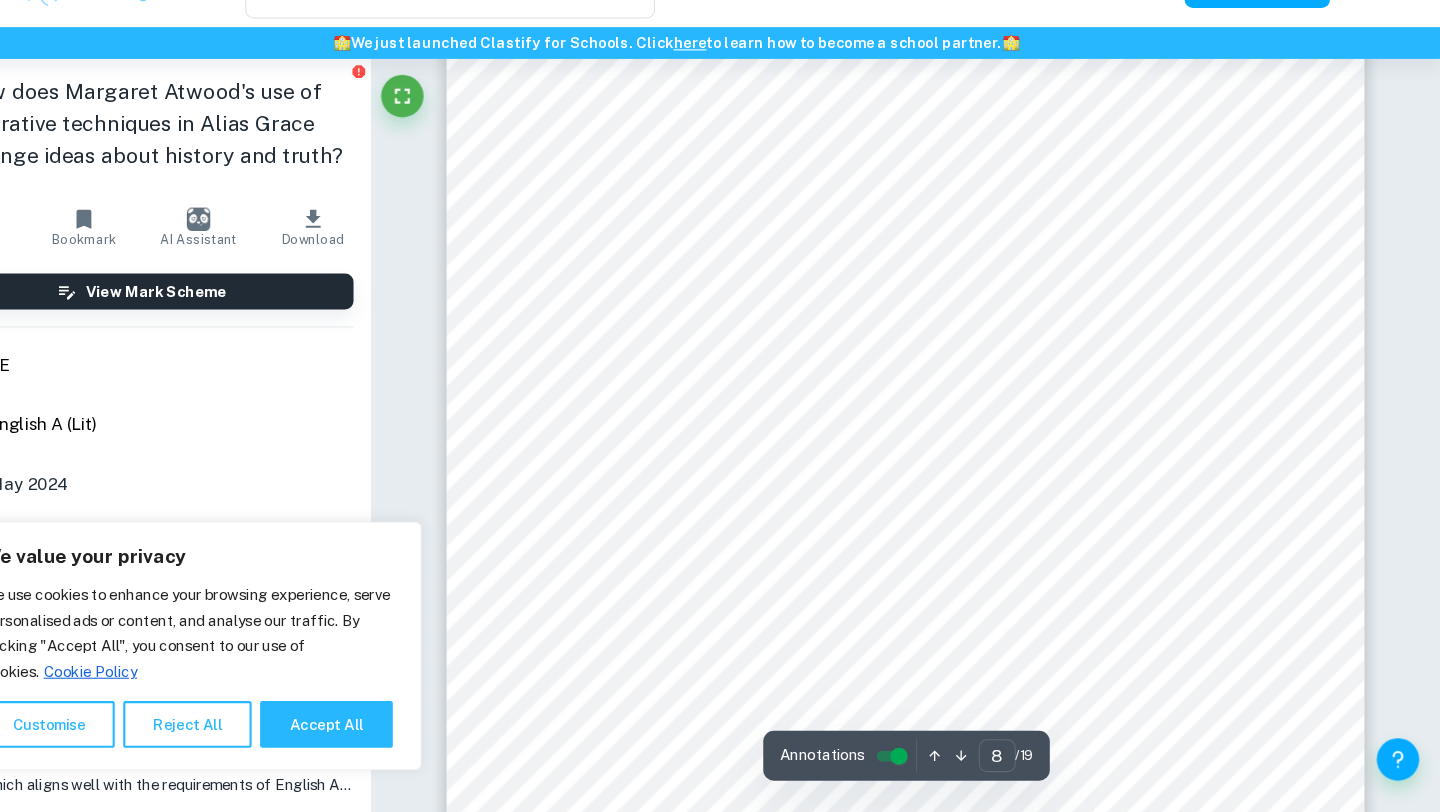 scroll, scrollTop: 9444, scrollLeft: 0, axis: vertical 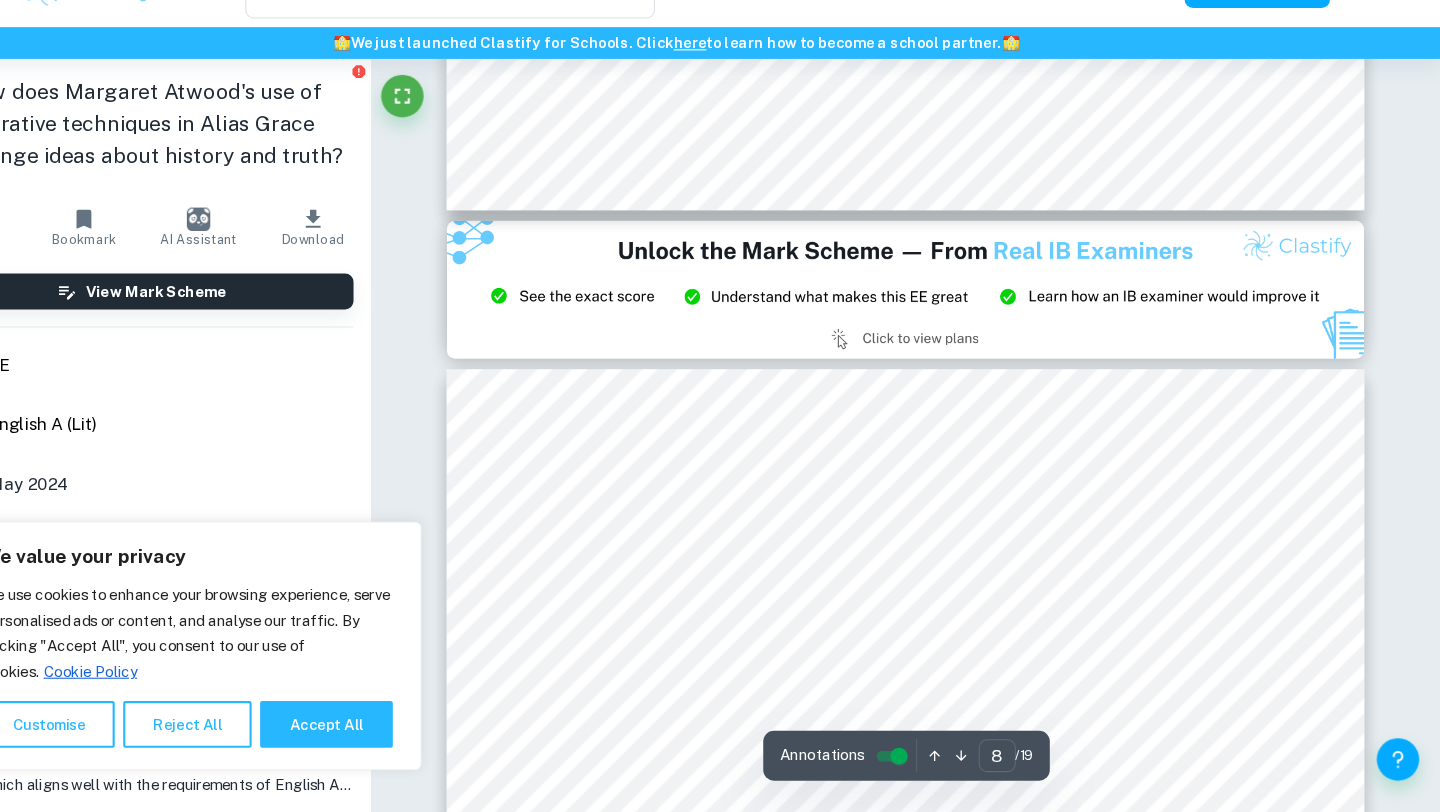 type on "9" 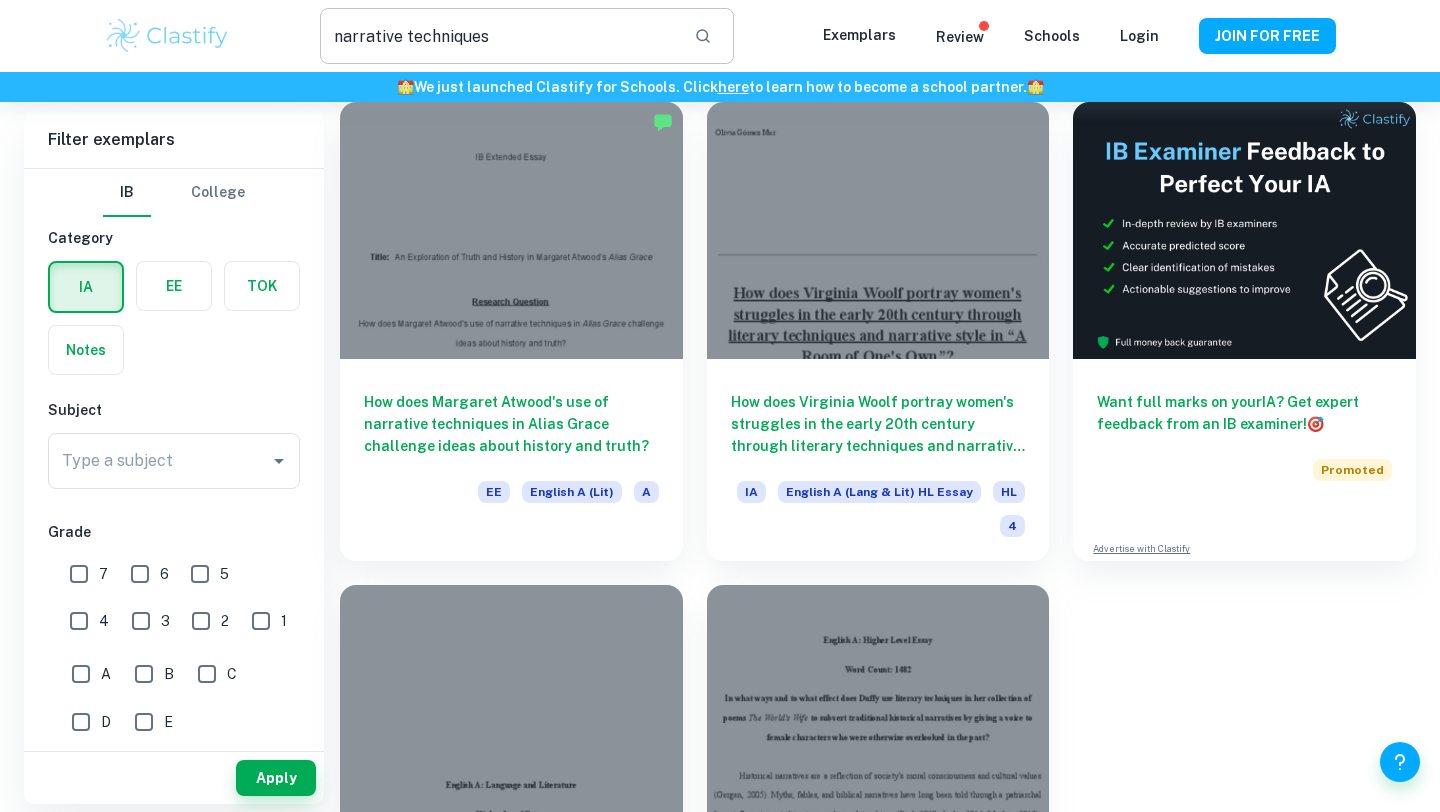 scroll, scrollTop: 116, scrollLeft: 0, axis: vertical 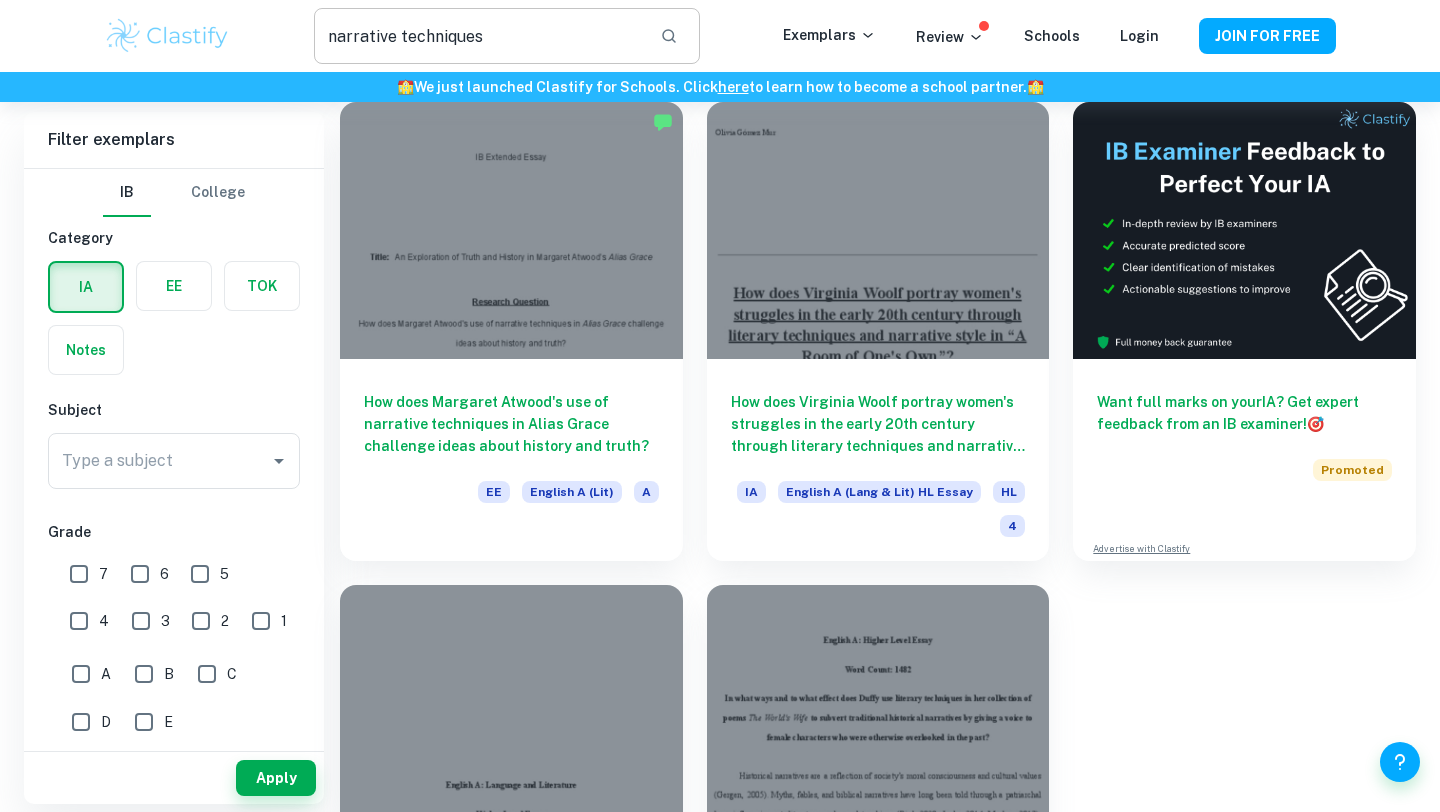 click on "narrative techniques" at bounding box center (479, 36) 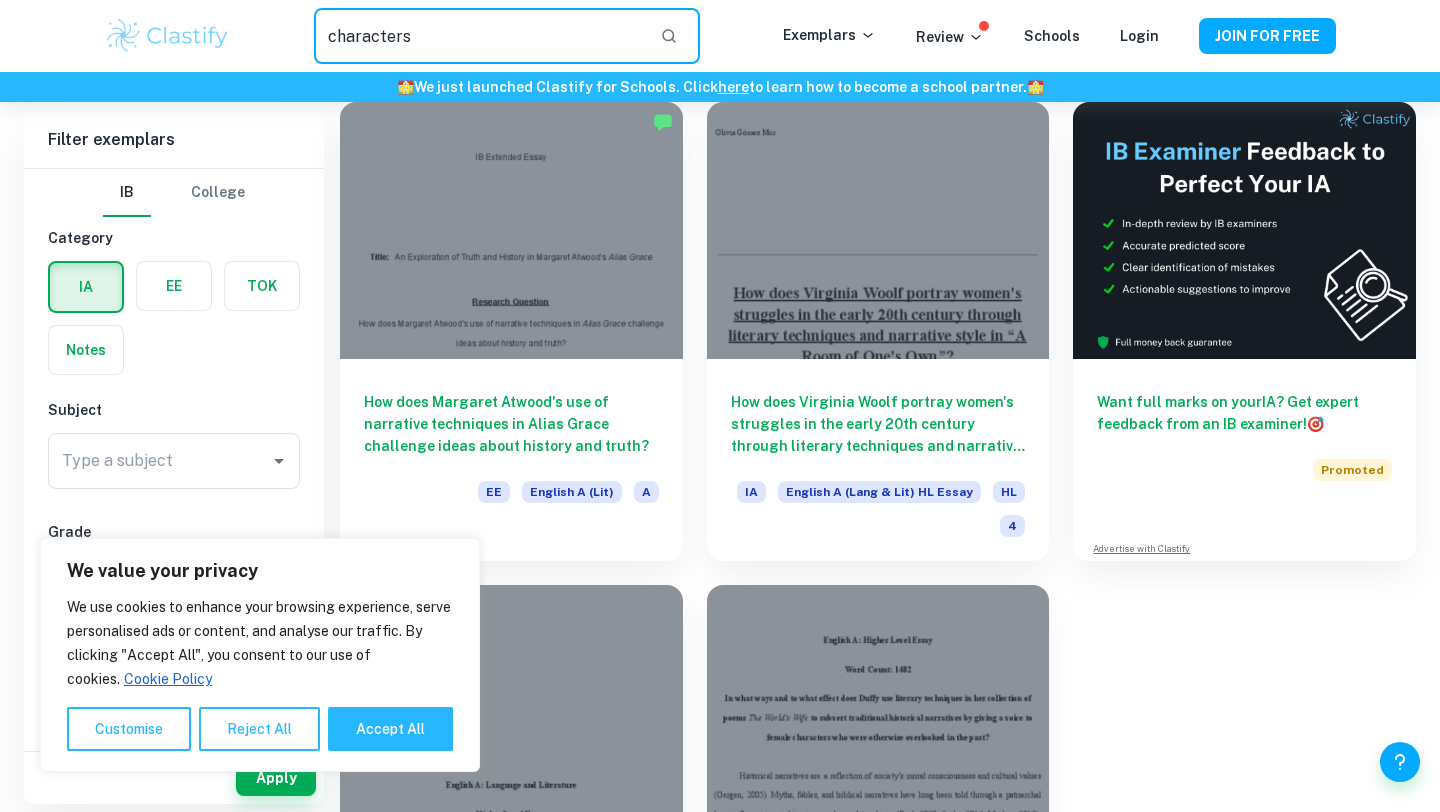 type on "characters" 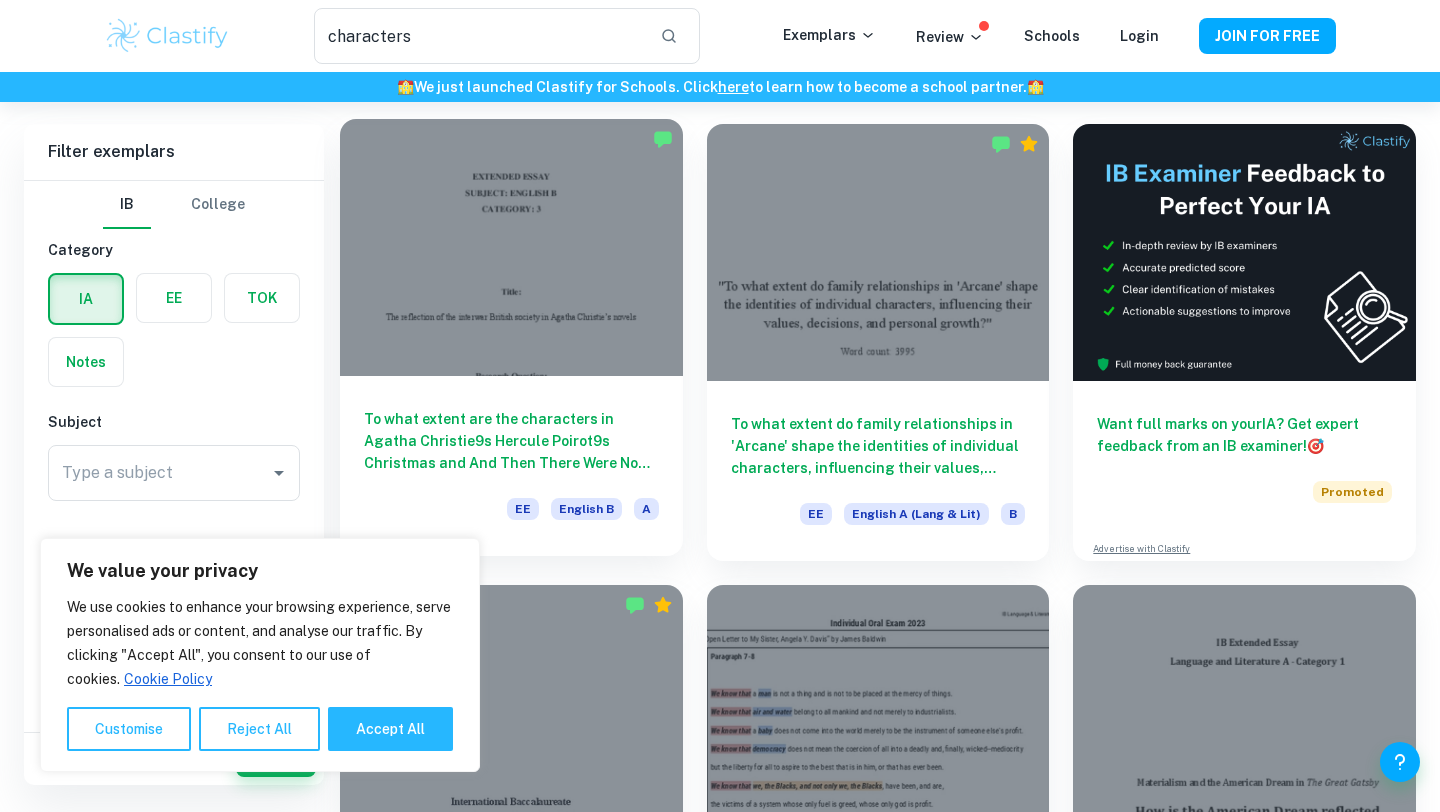 scroll, scrollTop: 98, scrollLeft: 0, axis: vertical 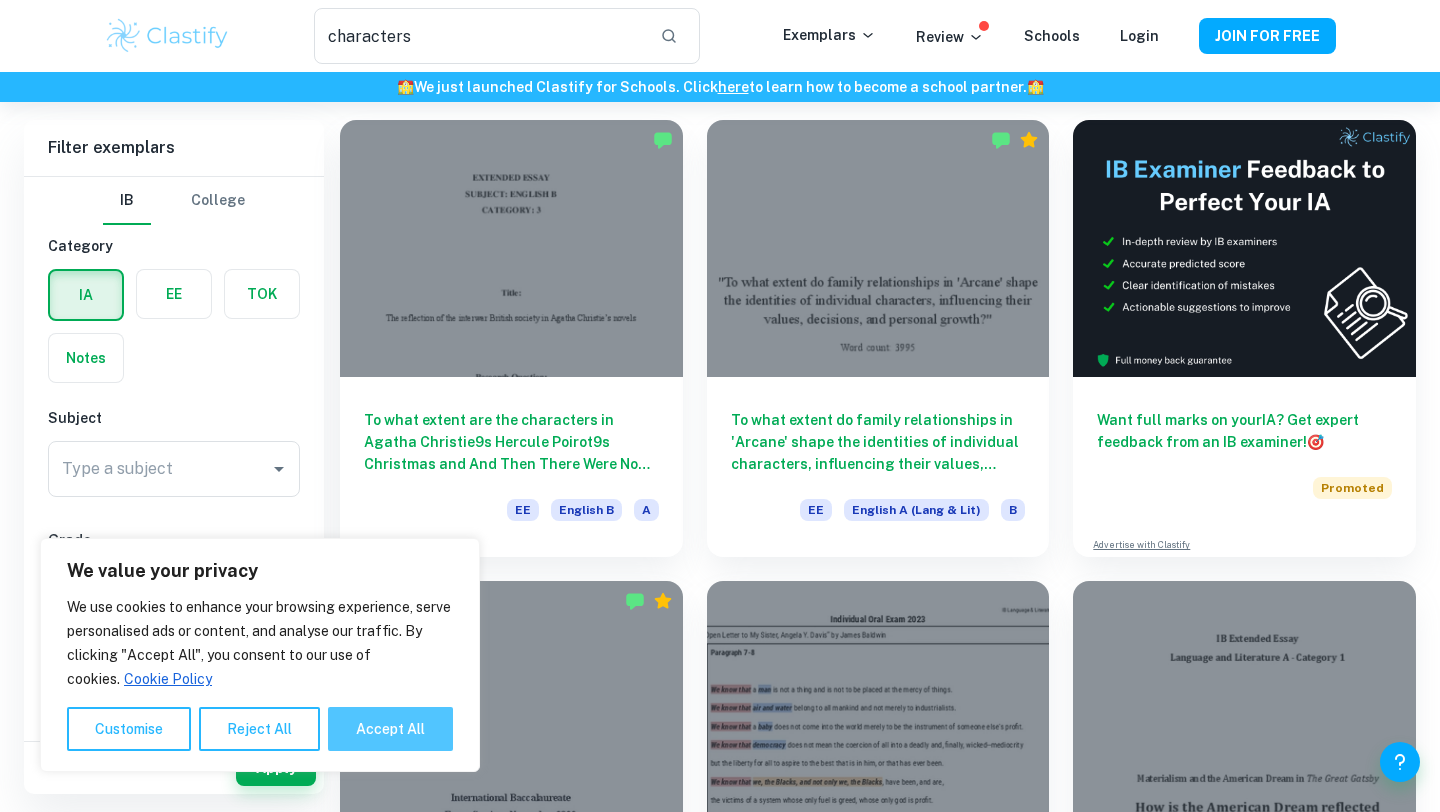 click on "Accept All" at bounding box center (390, 729) 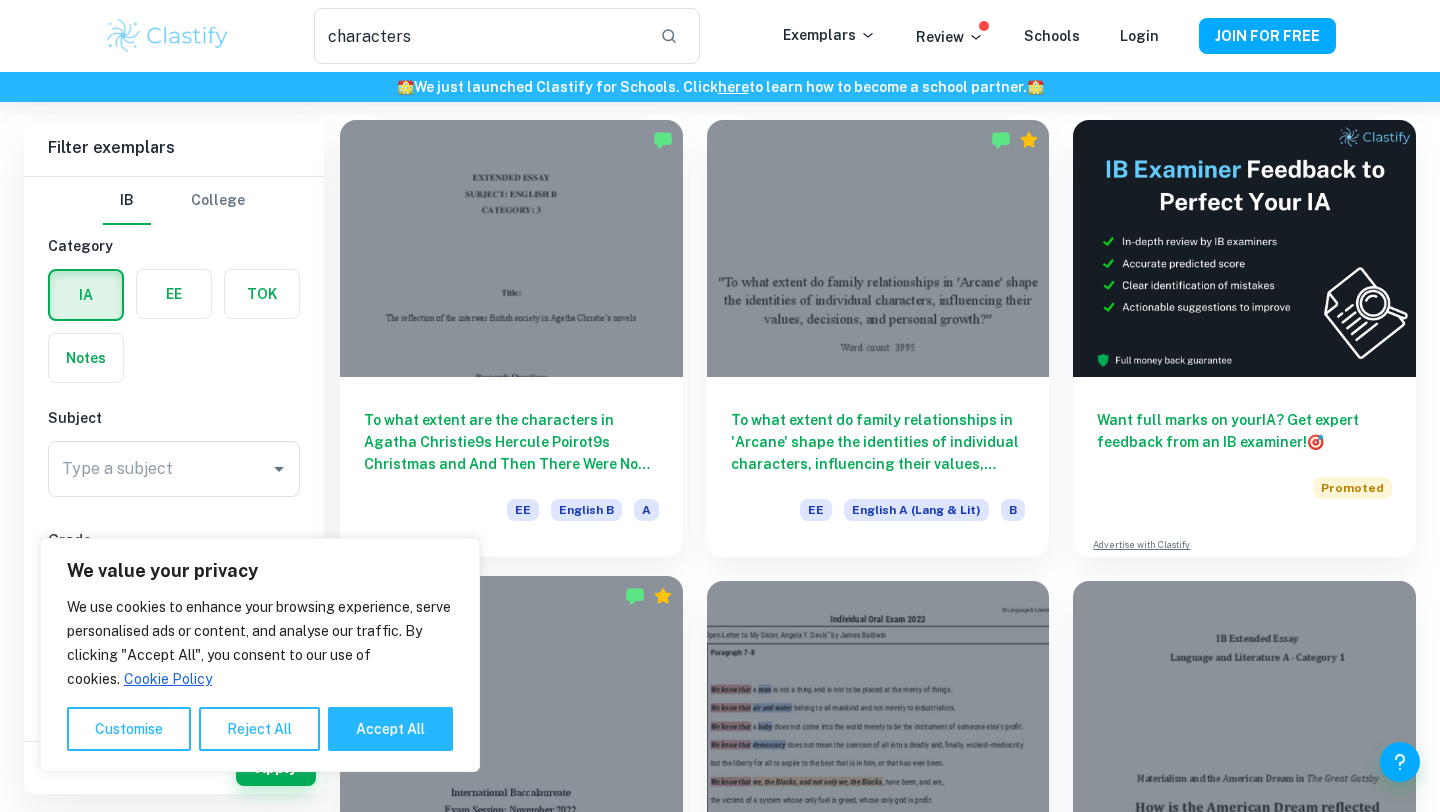 checkbox on "true" 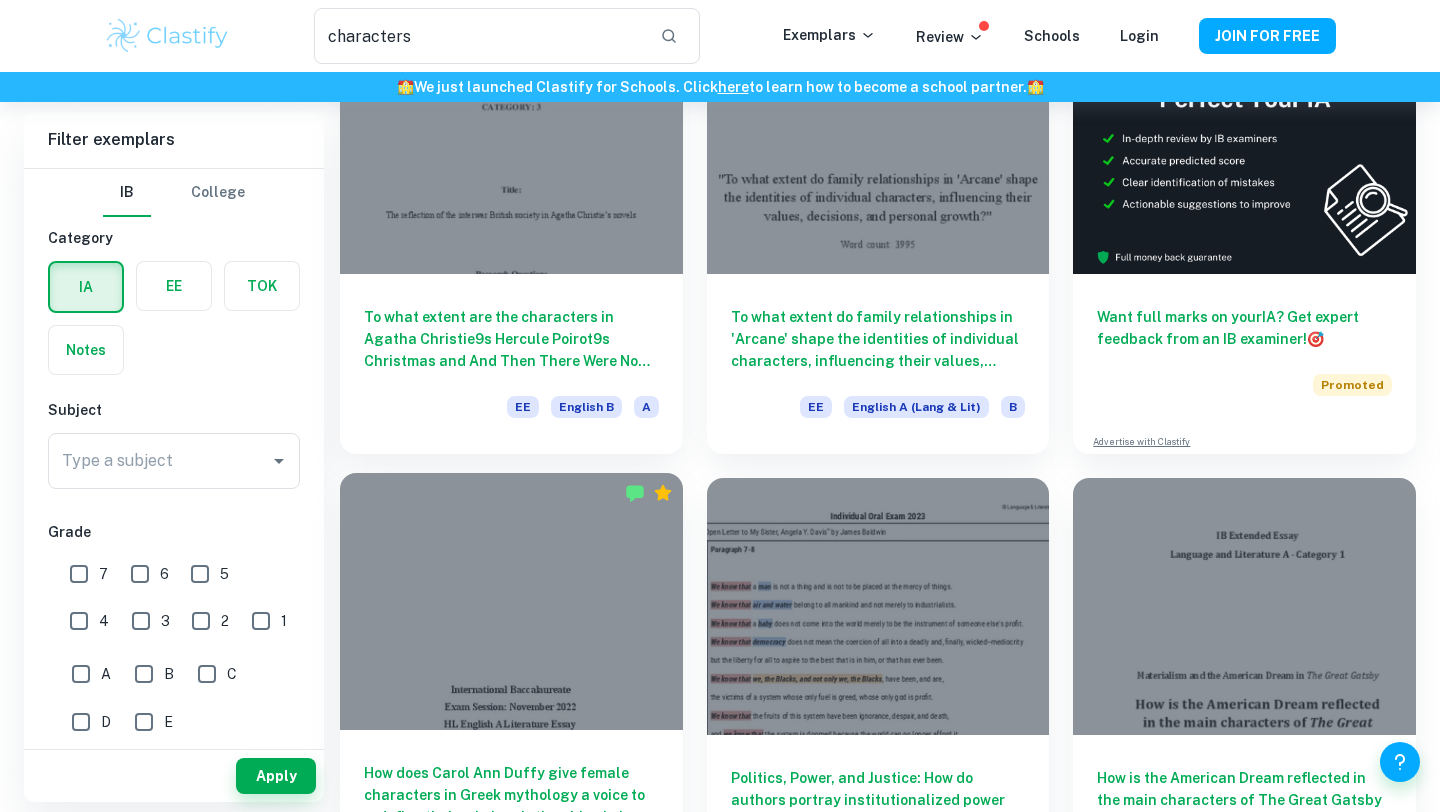 scroll, scrollTop: 217, scrollLeft: 0, axis: vertical 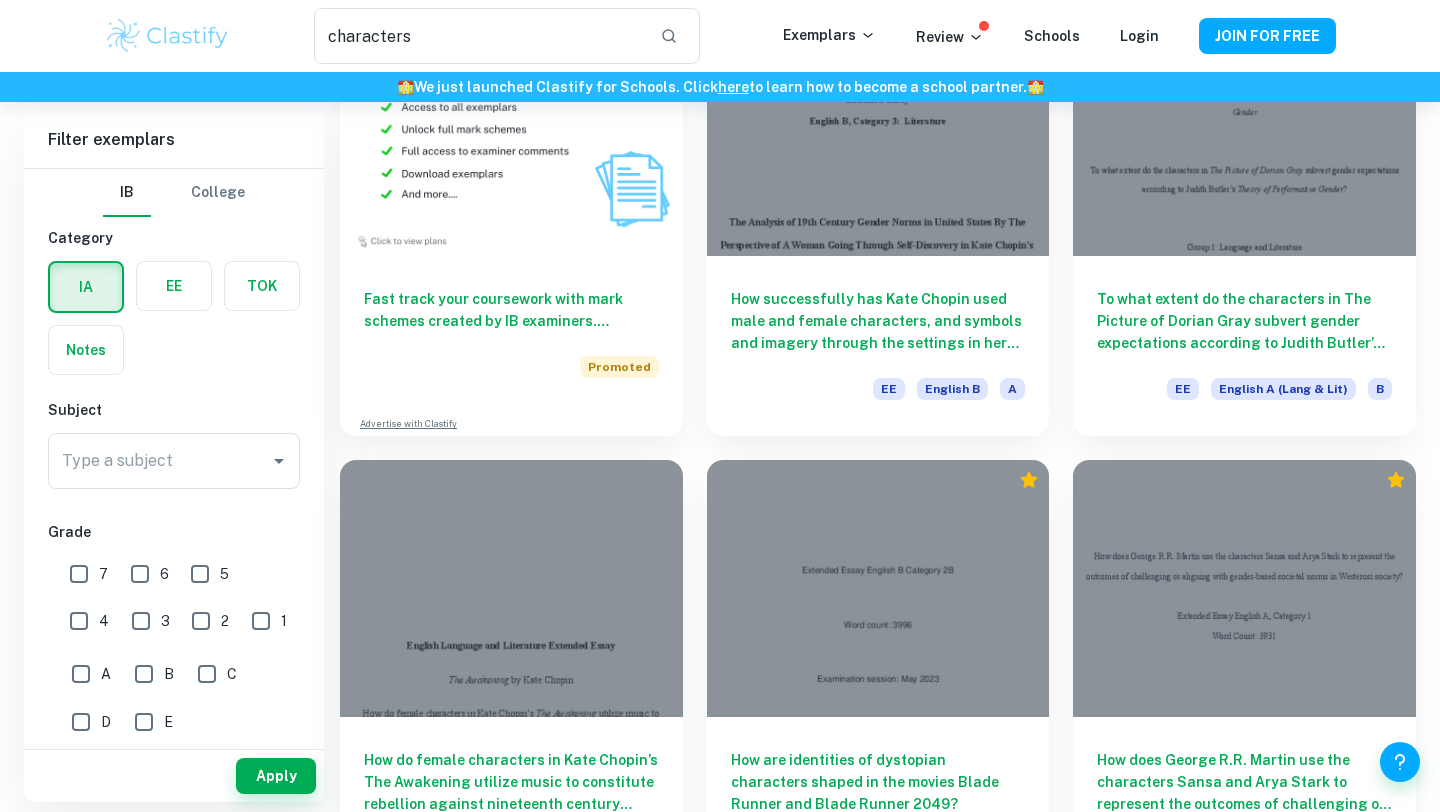 click on "A" at bounding box center (81, 674) 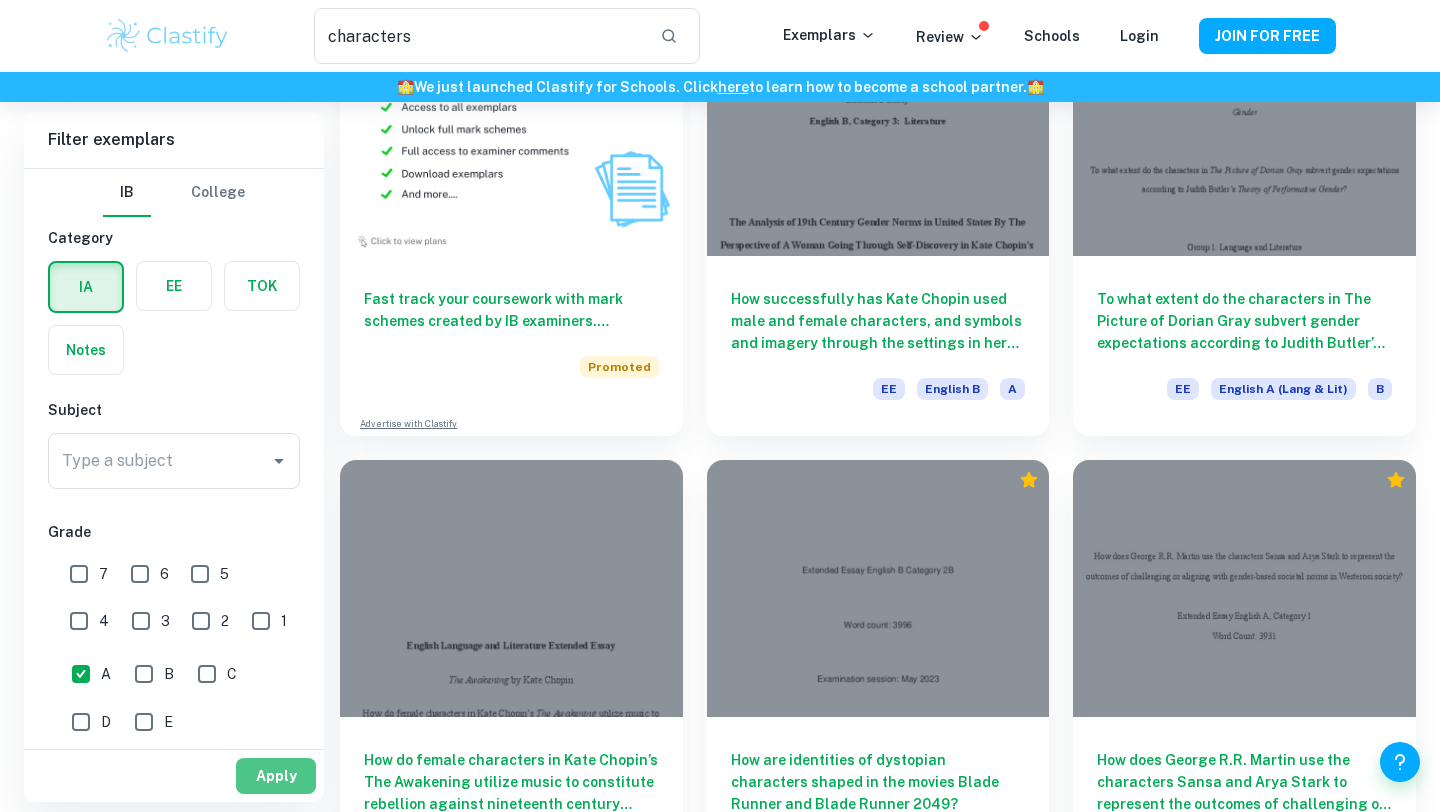 click on "Apply" at bounding box center (276, 776) 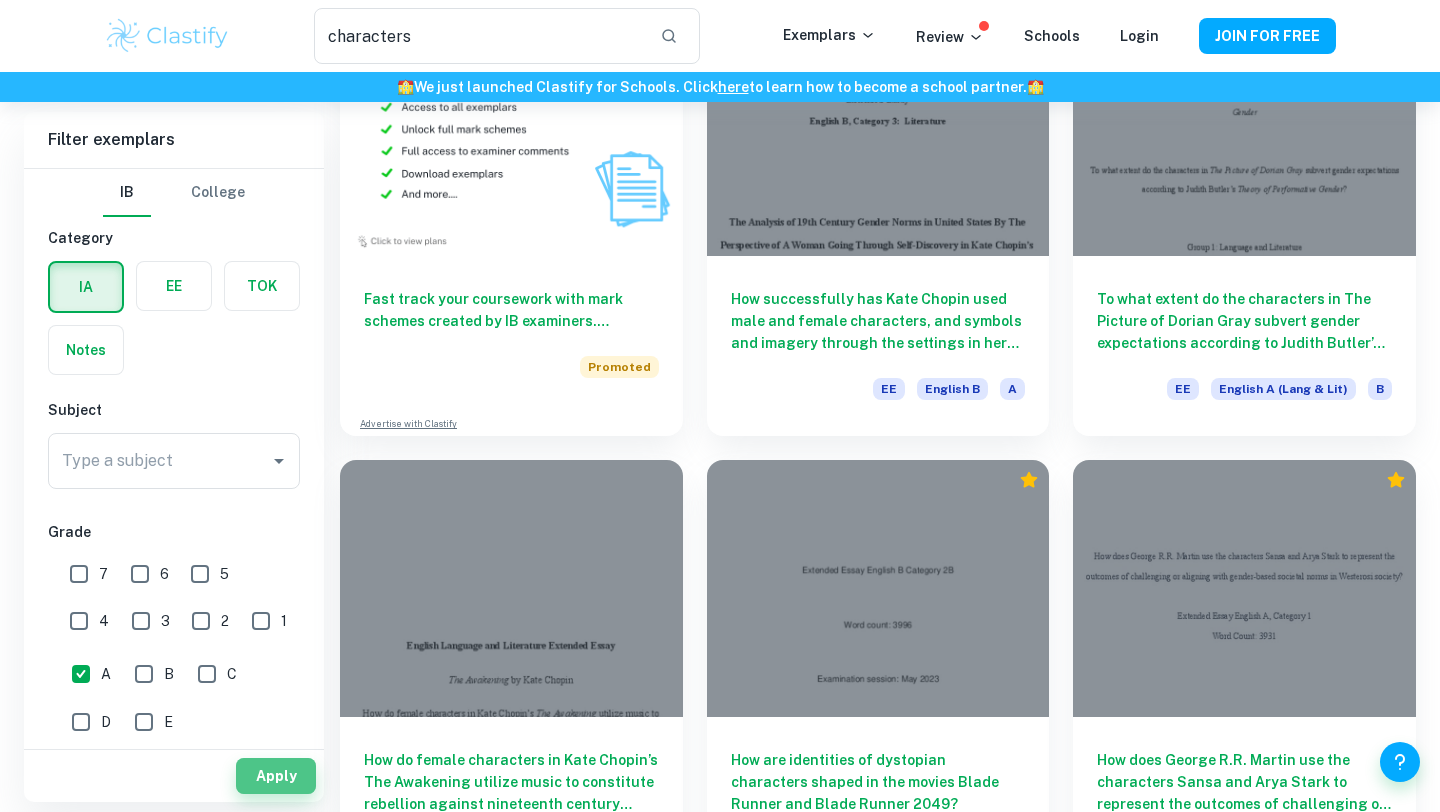 scroll, scrollTop: 0, scrollLeft: 0, axis: both 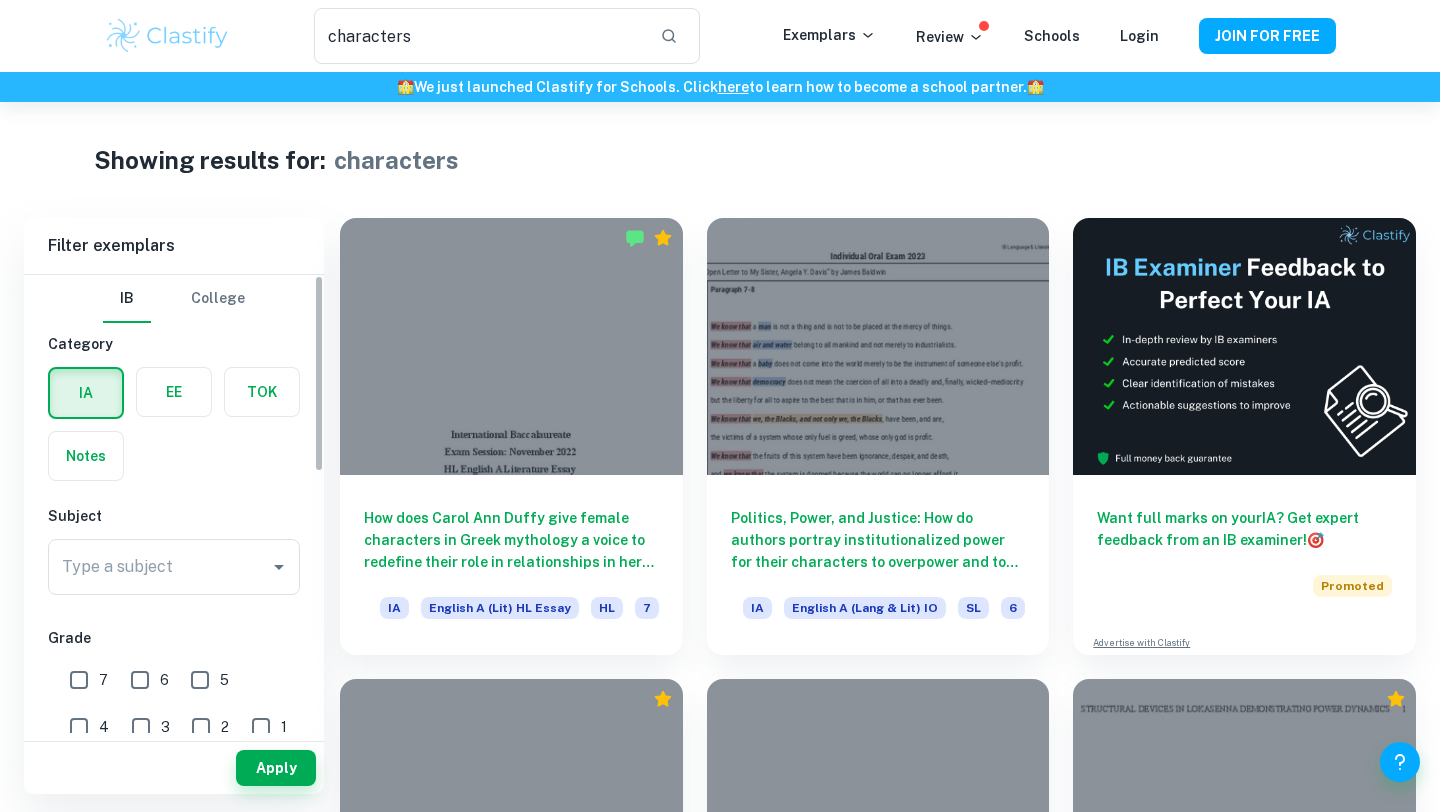click at bounding box center [174, 392] 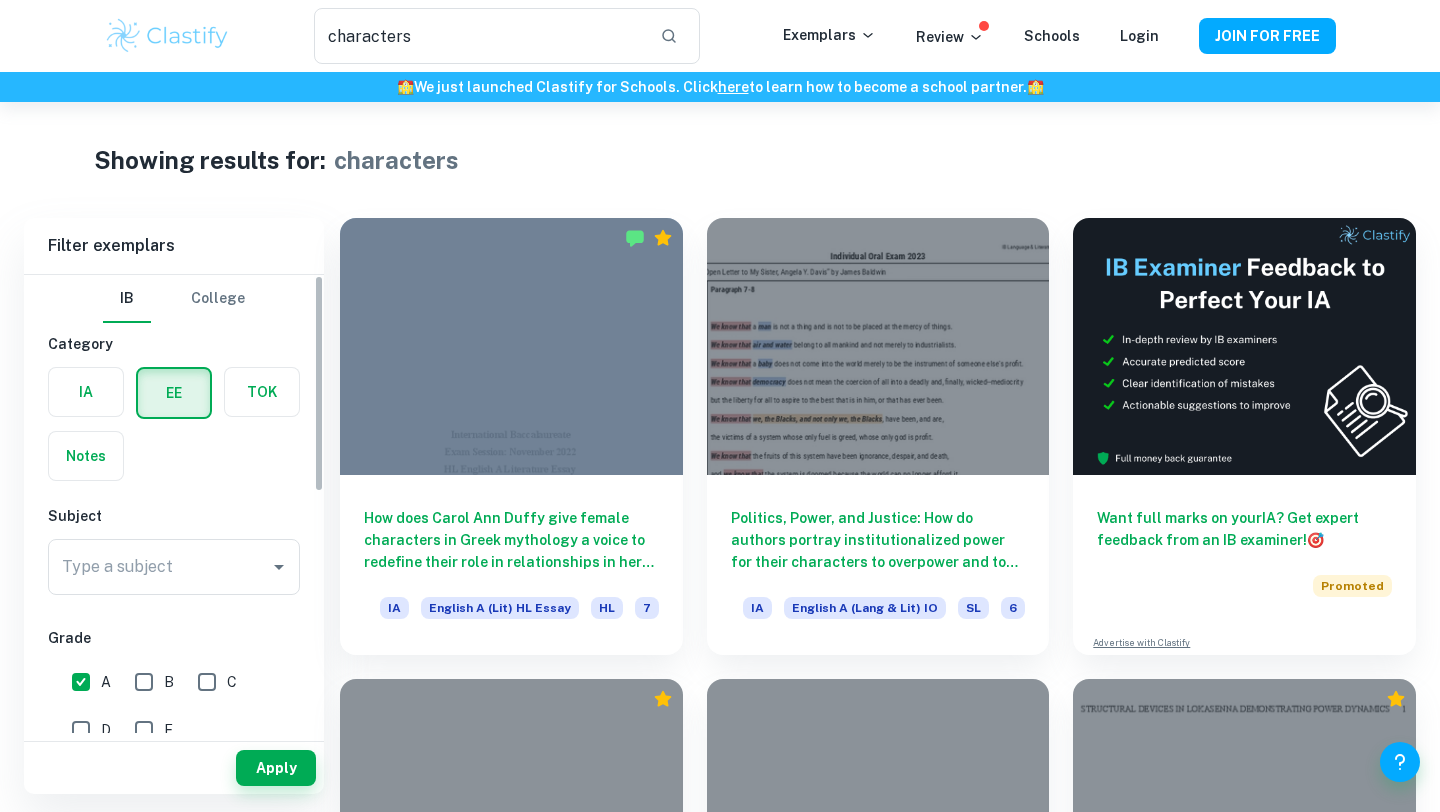 click on "Apply" at bounding box center [174, 768] 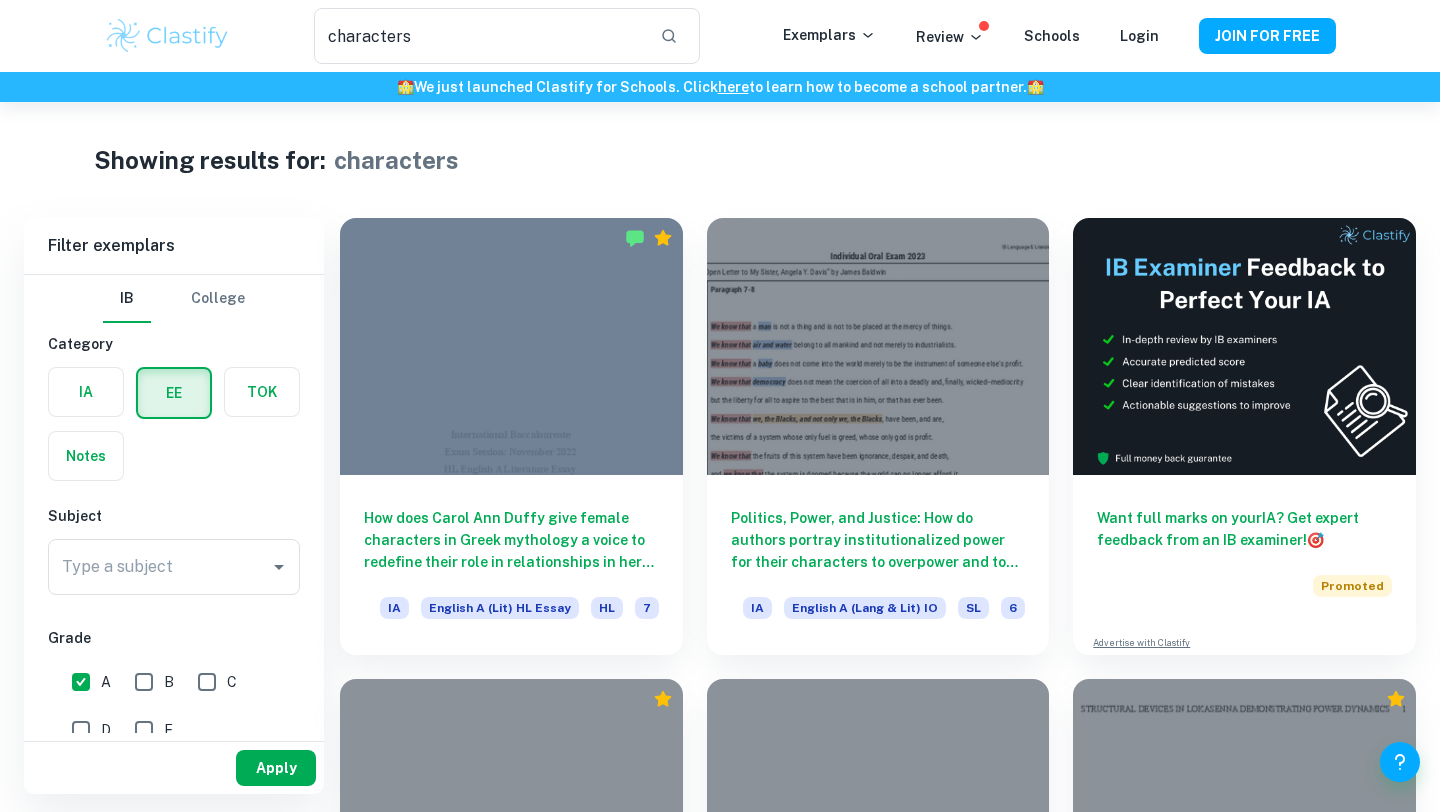 click on "Apply" at bounding box center [276, 768] 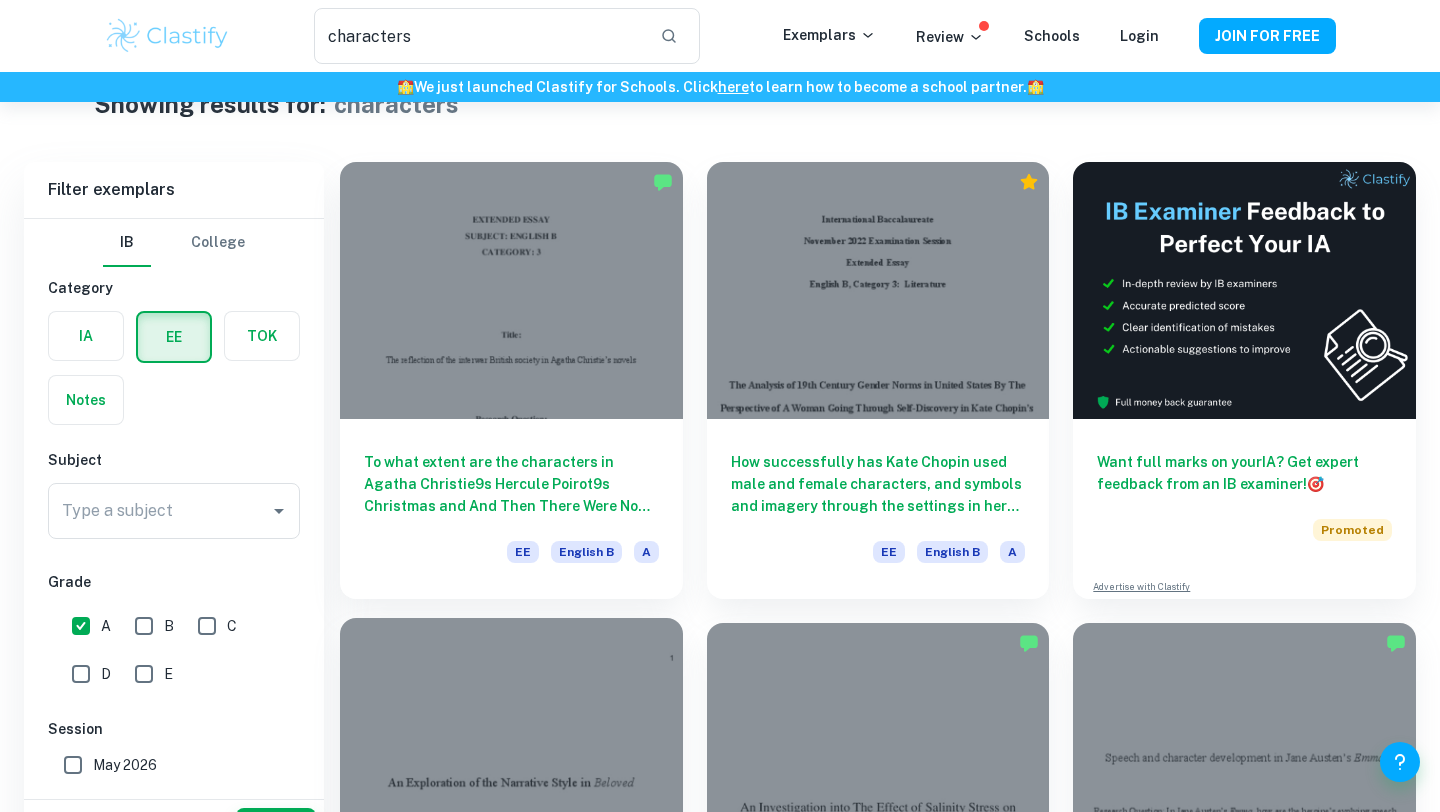 scroll, scrollTop: 621, scrollLeft: 0, axis: vertical 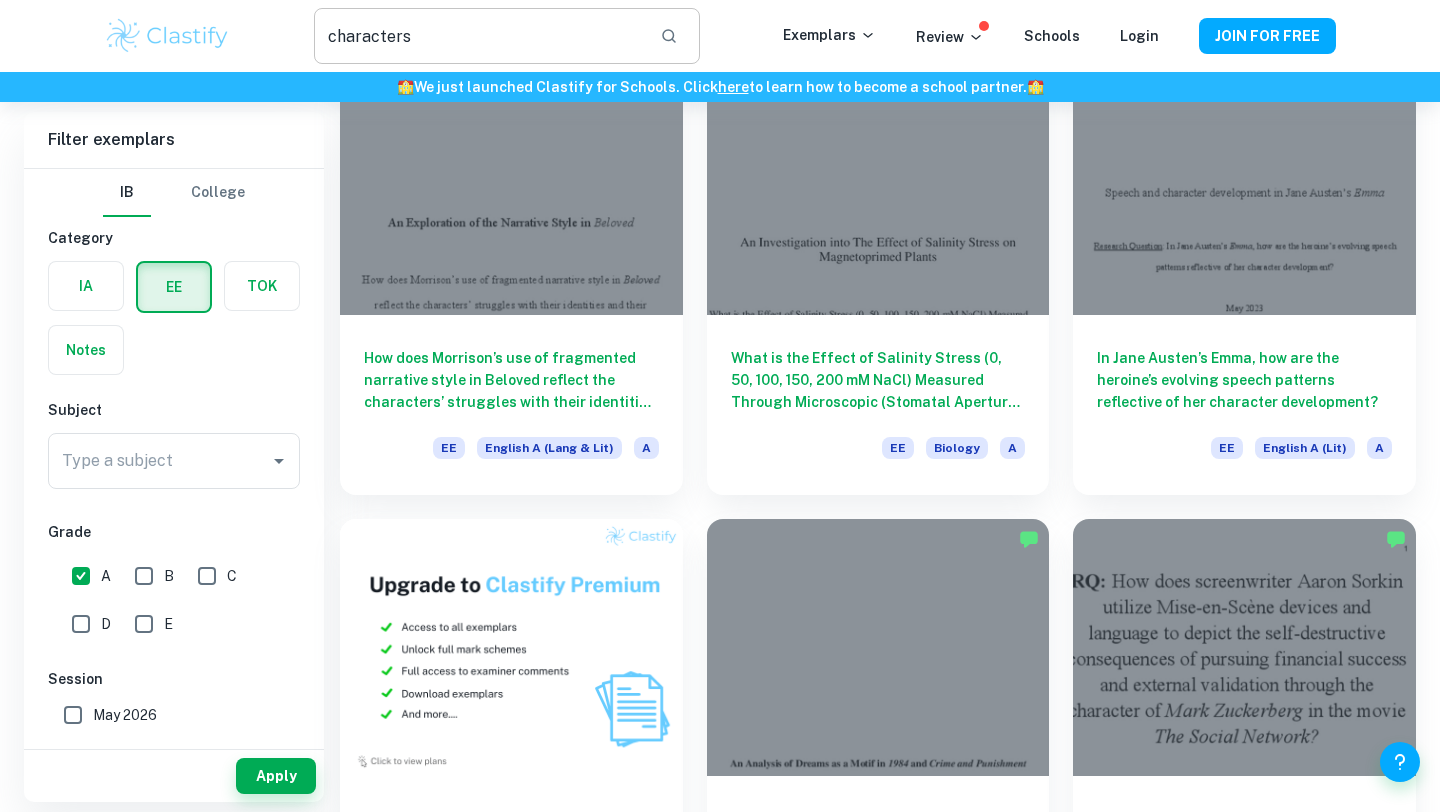 click on "characters" at bounding box center [479, 36] 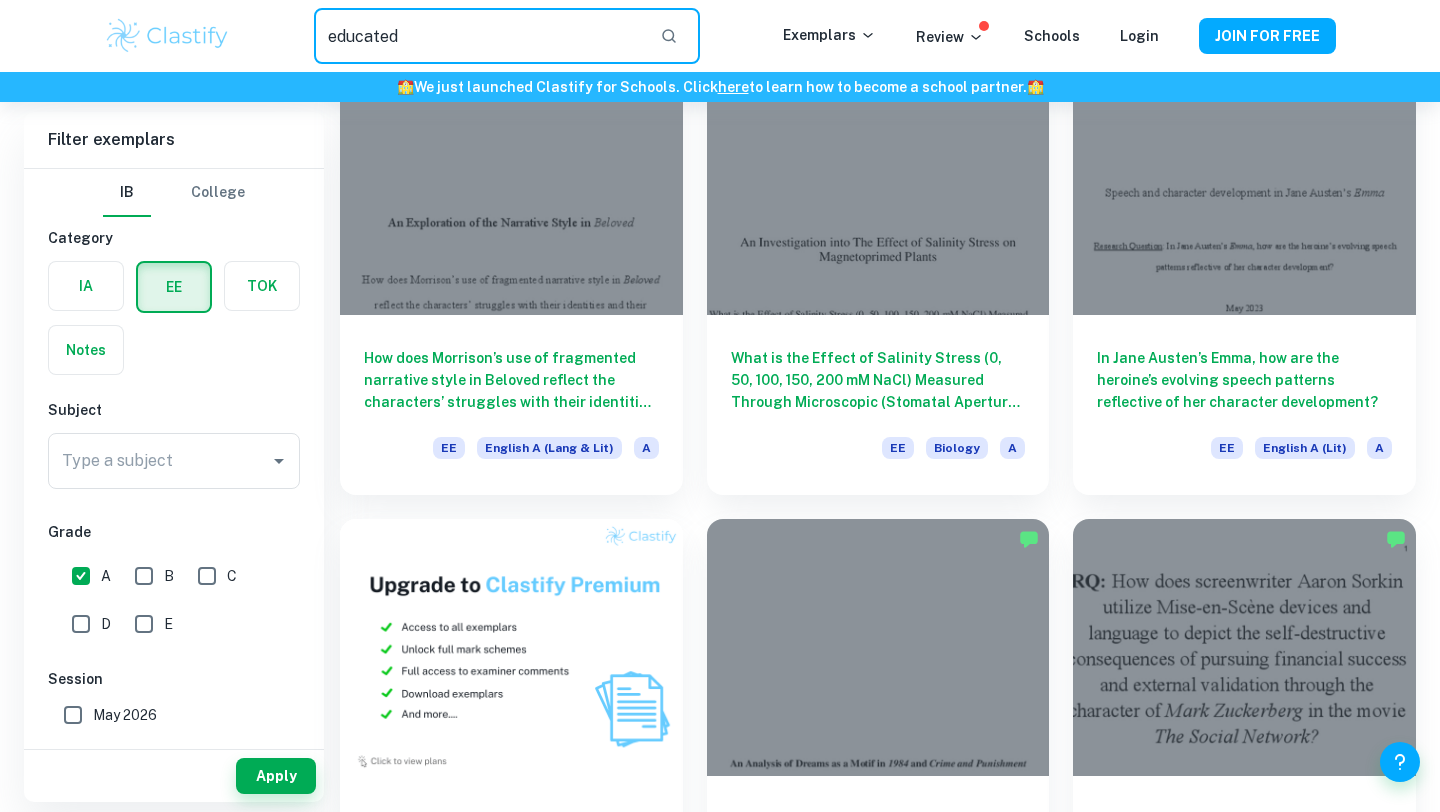 type on "educated" 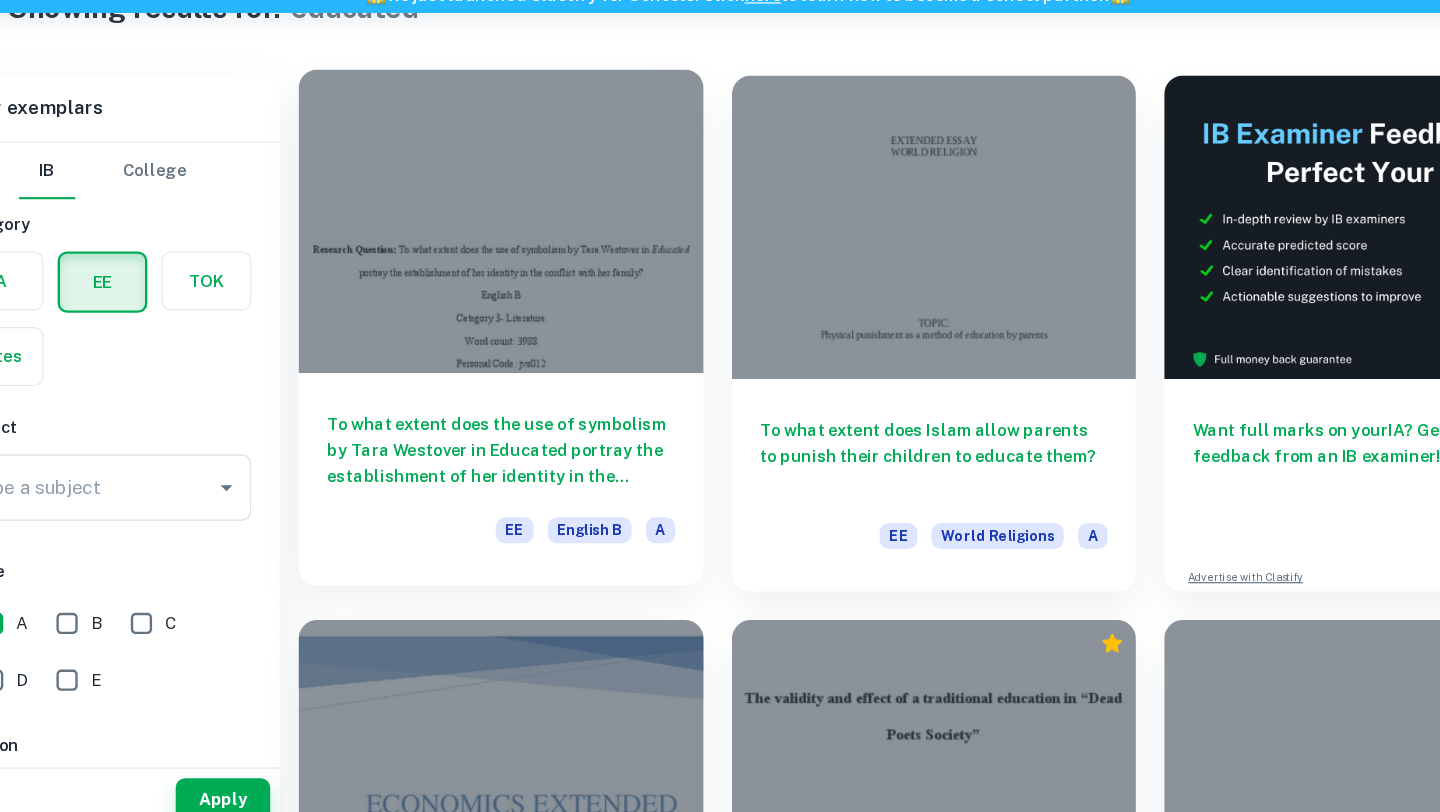 scroll, scrollTop: 395, scrollLeft: 0, axis: vertical 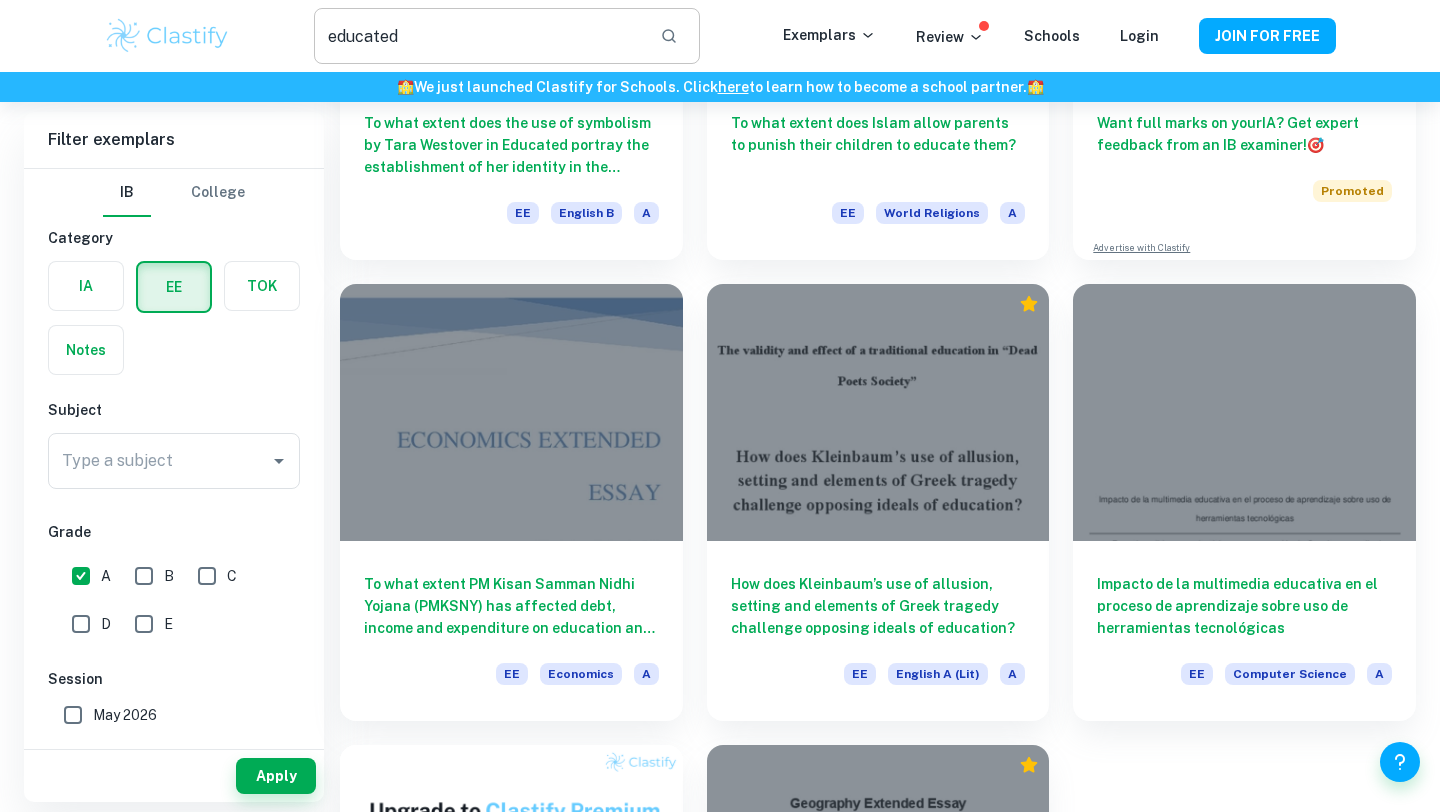 click on "educated" at bounding box center (479, 36) 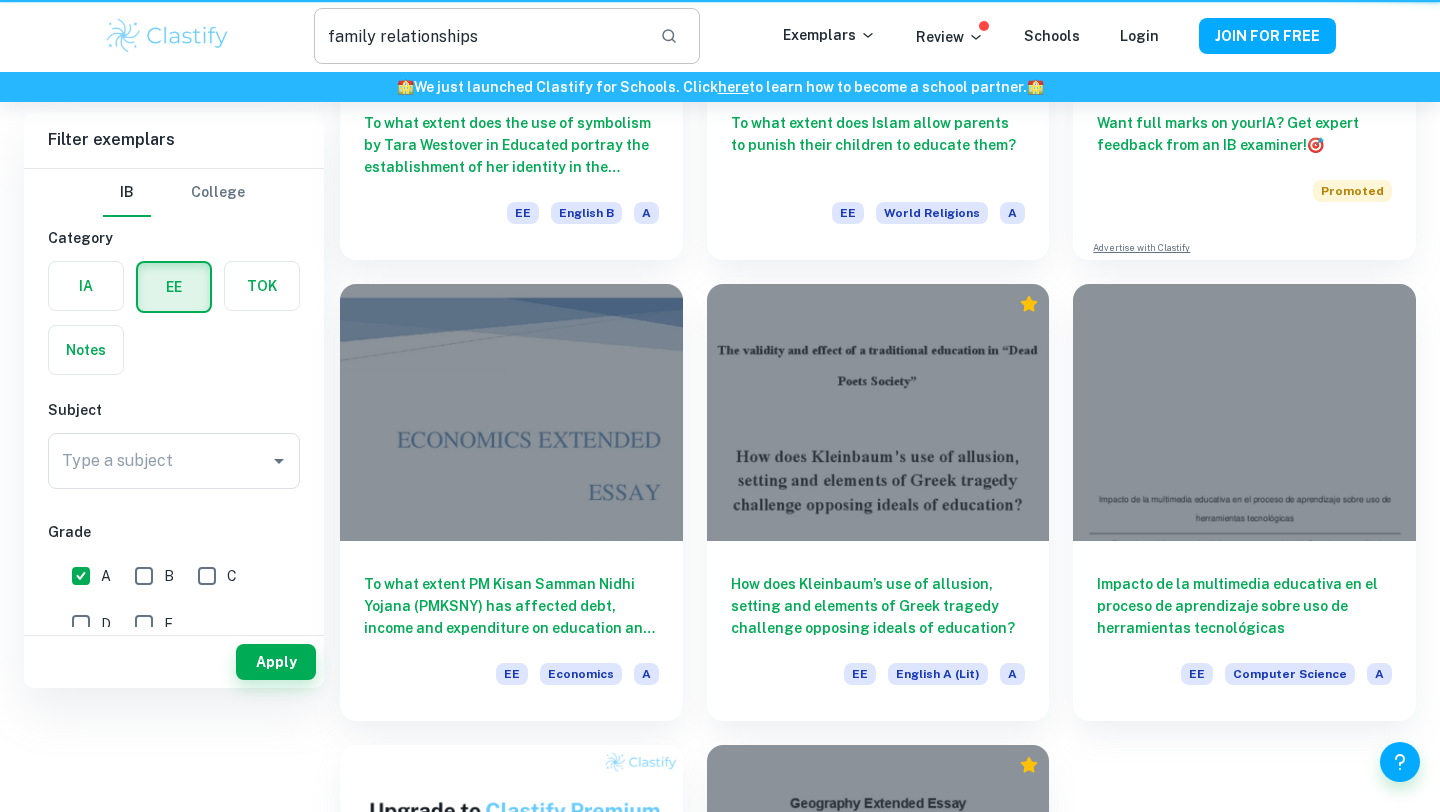 scroll, scrollTop: 0, scrollLeft: 0, axis: both 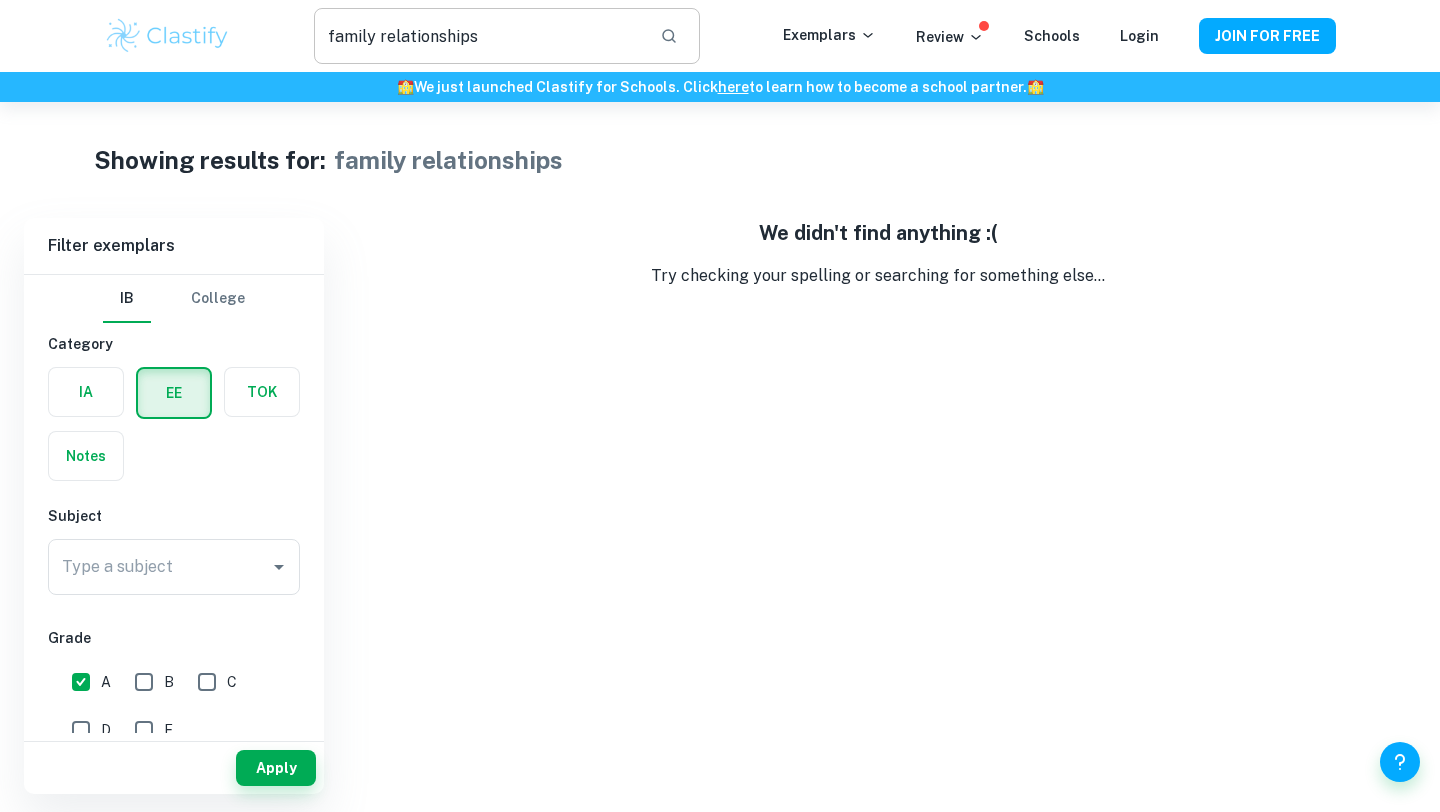 click on "family relationships" at bounding box center (479, 36) 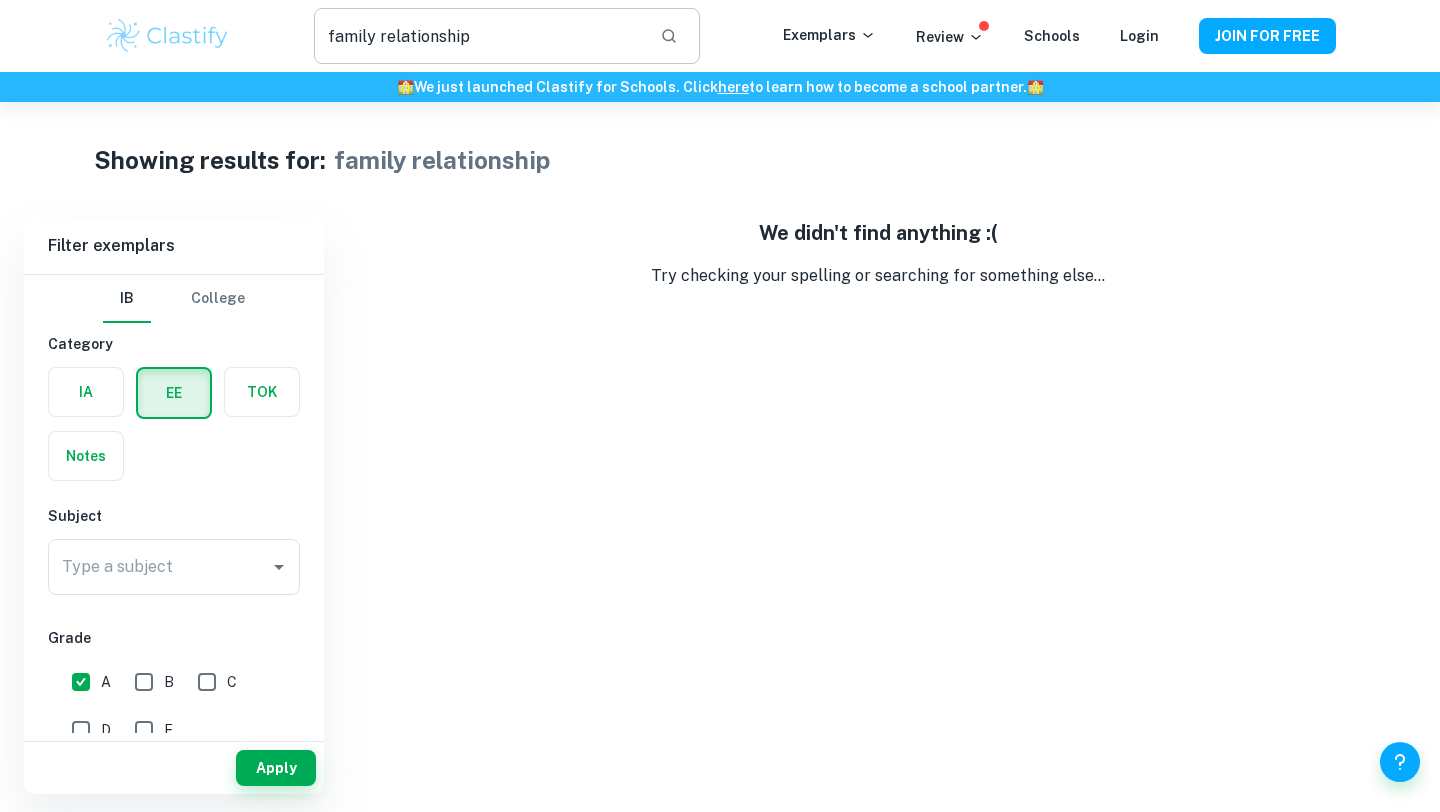 click on "family relationship" at bounding box center [479, 36] 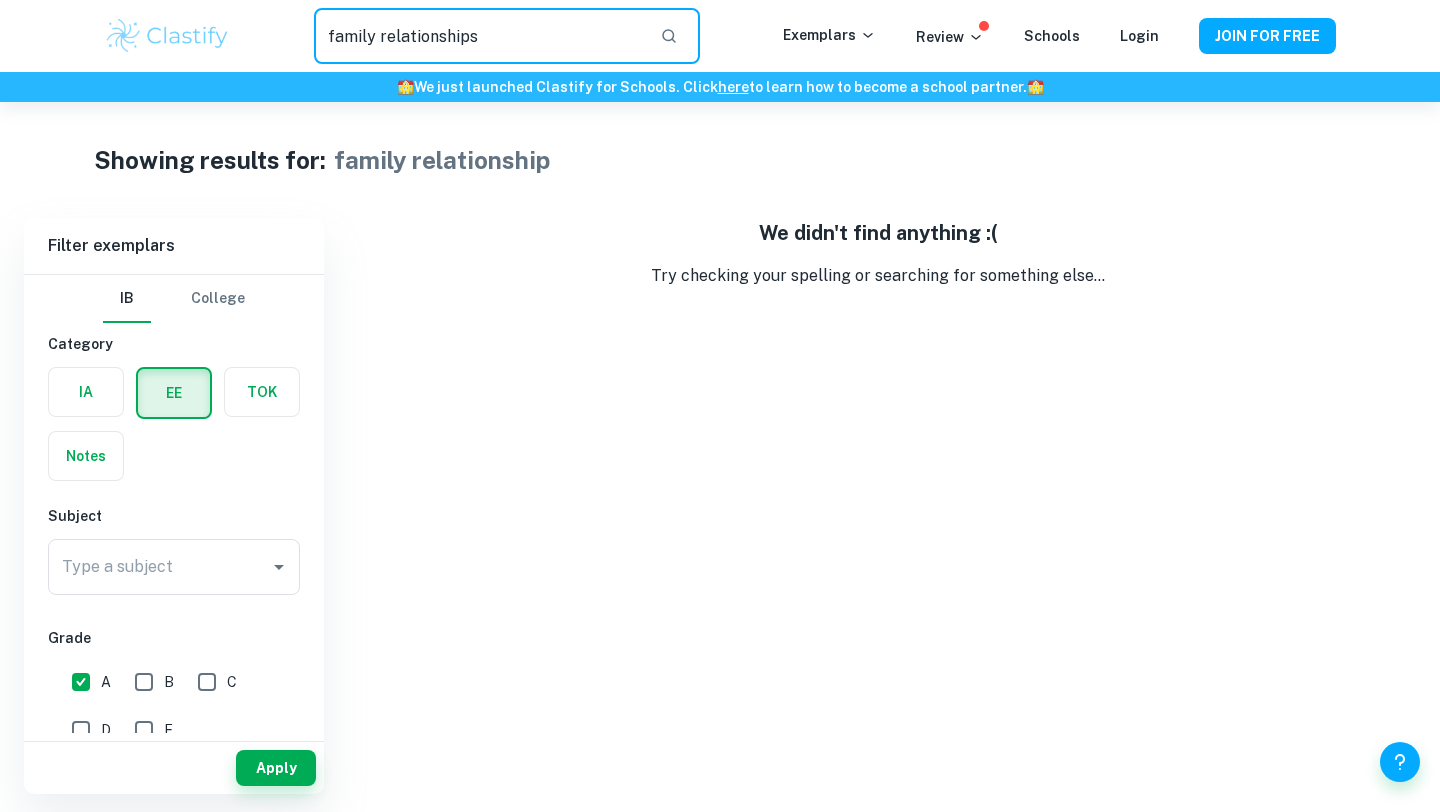 type on "family relationships" 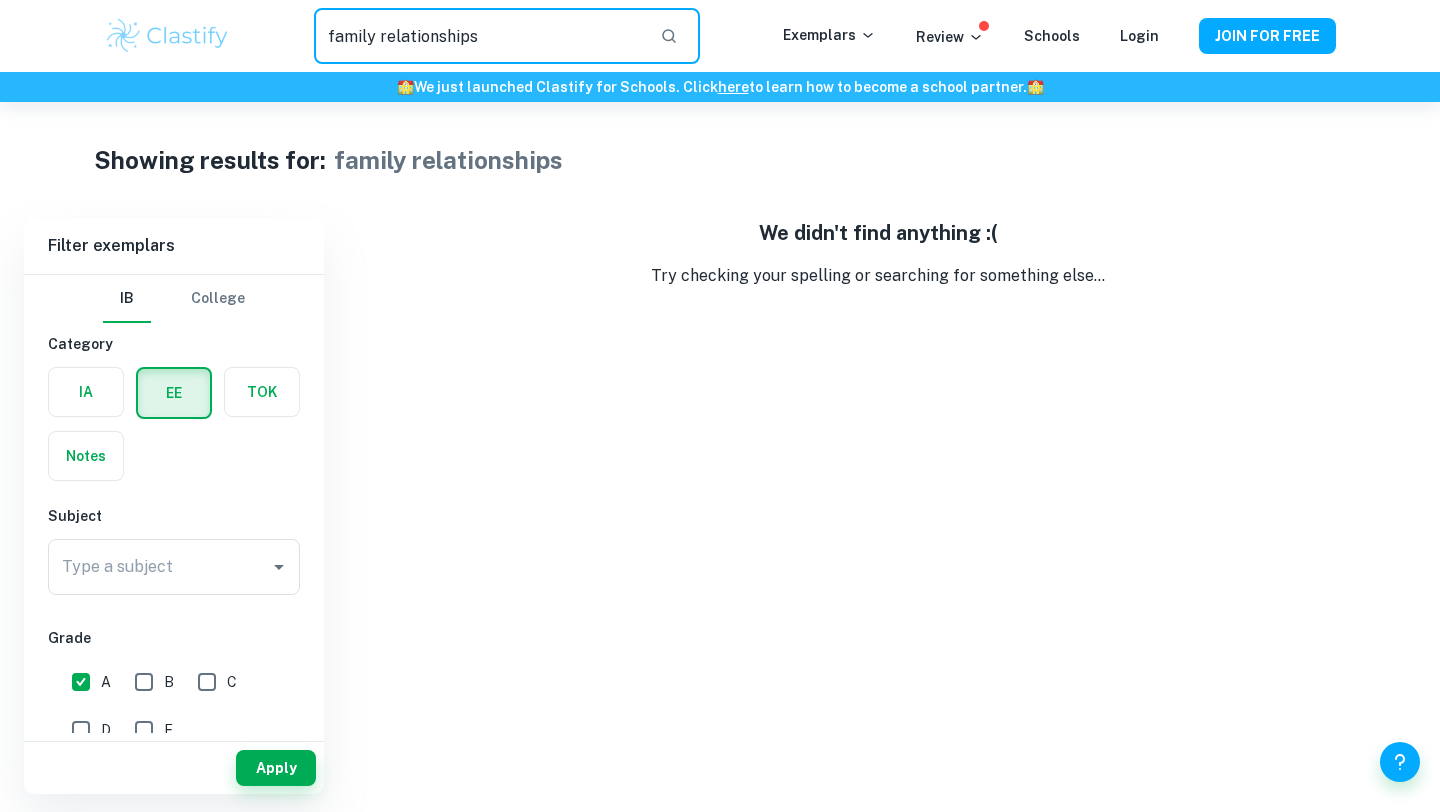 click on "family relationships" at bounding box center [479, 36] 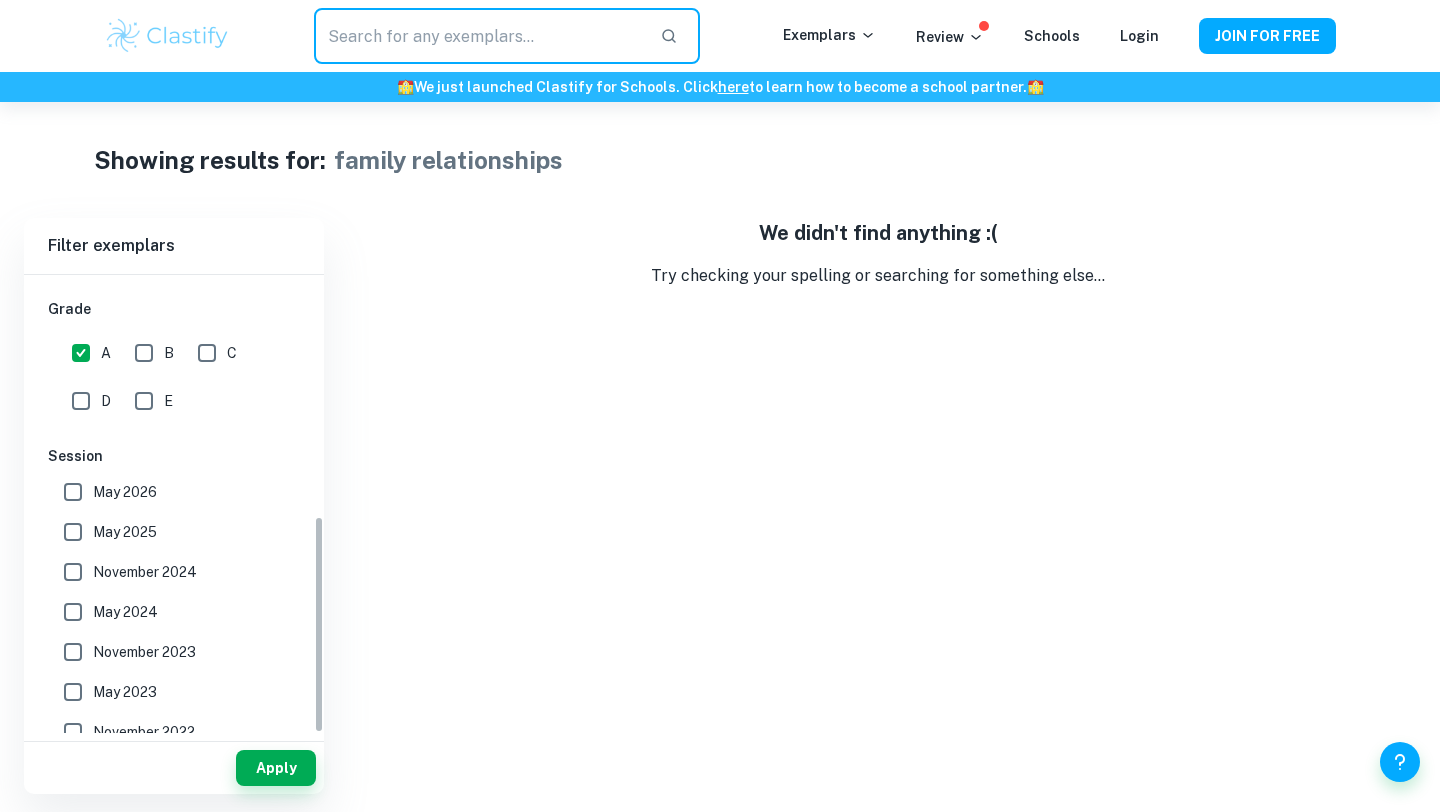 scroll, scrollTop: 508, scrollLeft: 0, axis: vertical 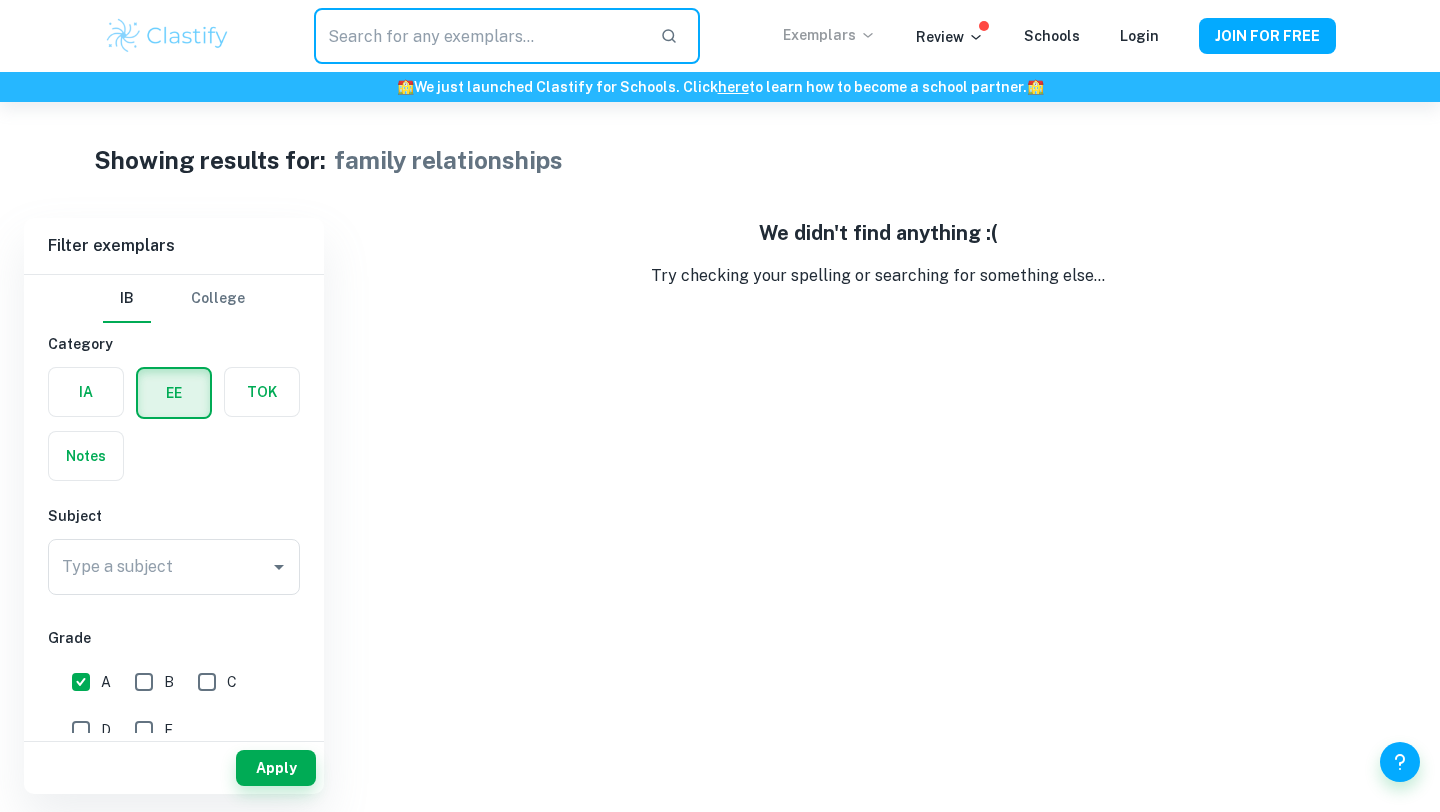 type 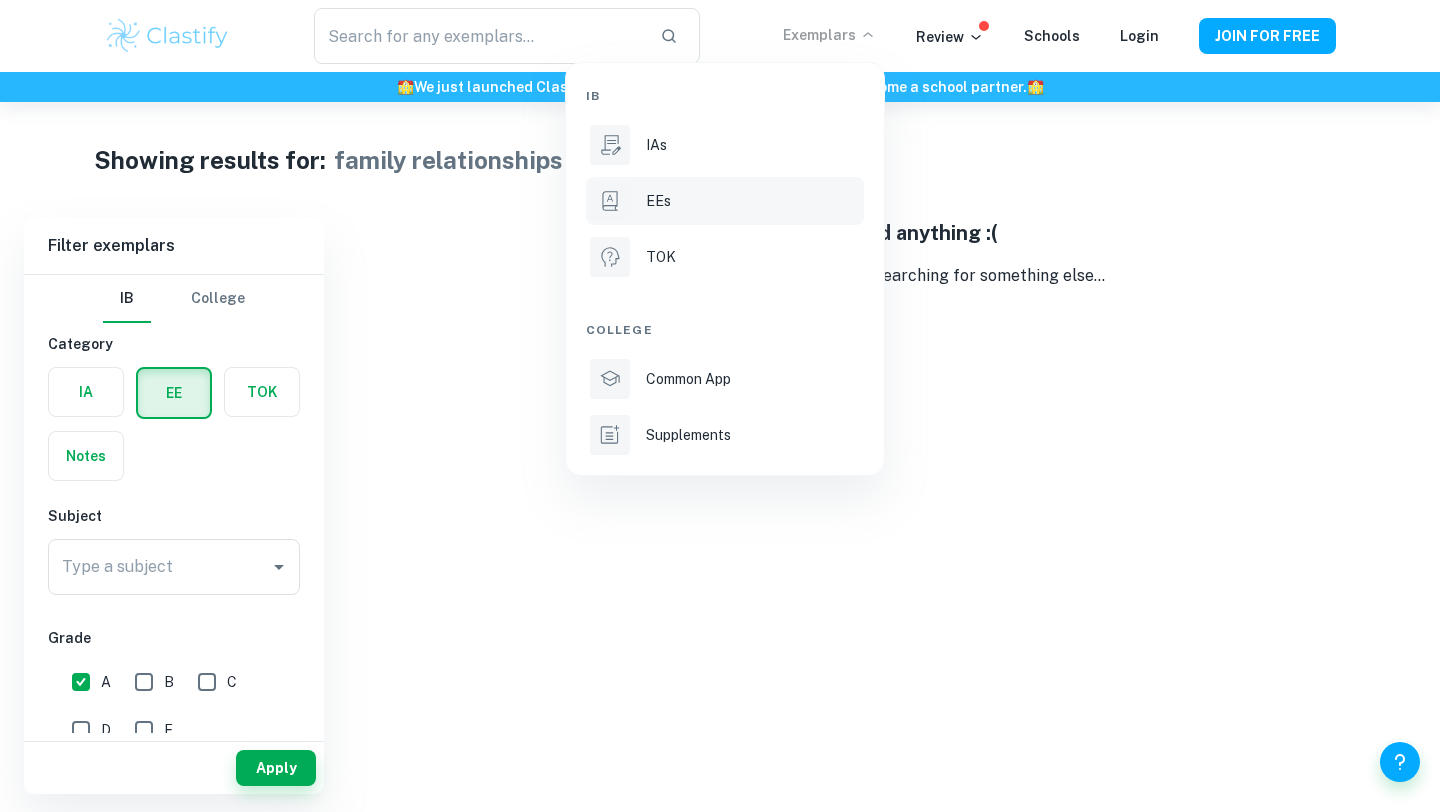 click on "EEs" at bounding box center [725, 201] 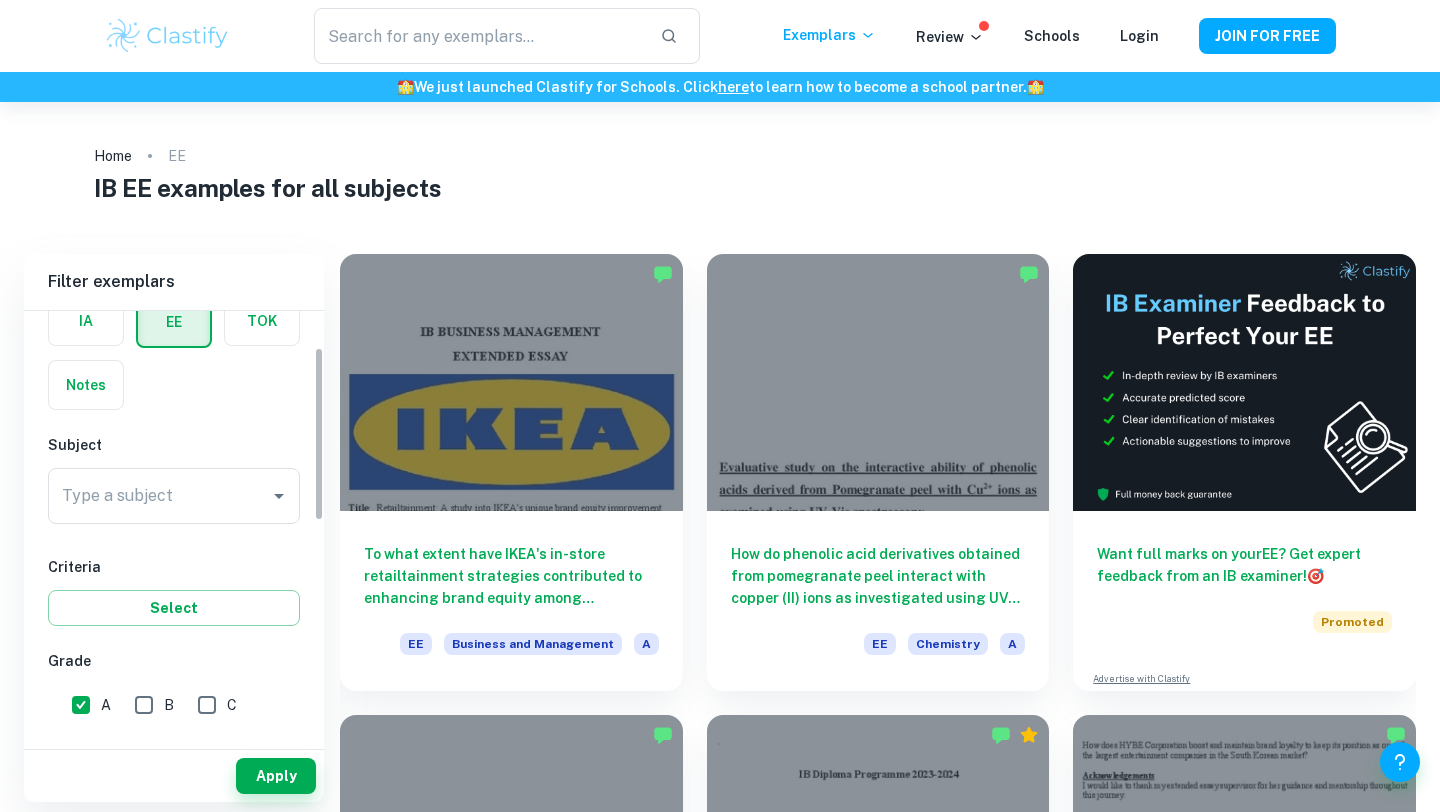 scroll, scrollTop: 109, scrollLeft: 0, axis: vertical 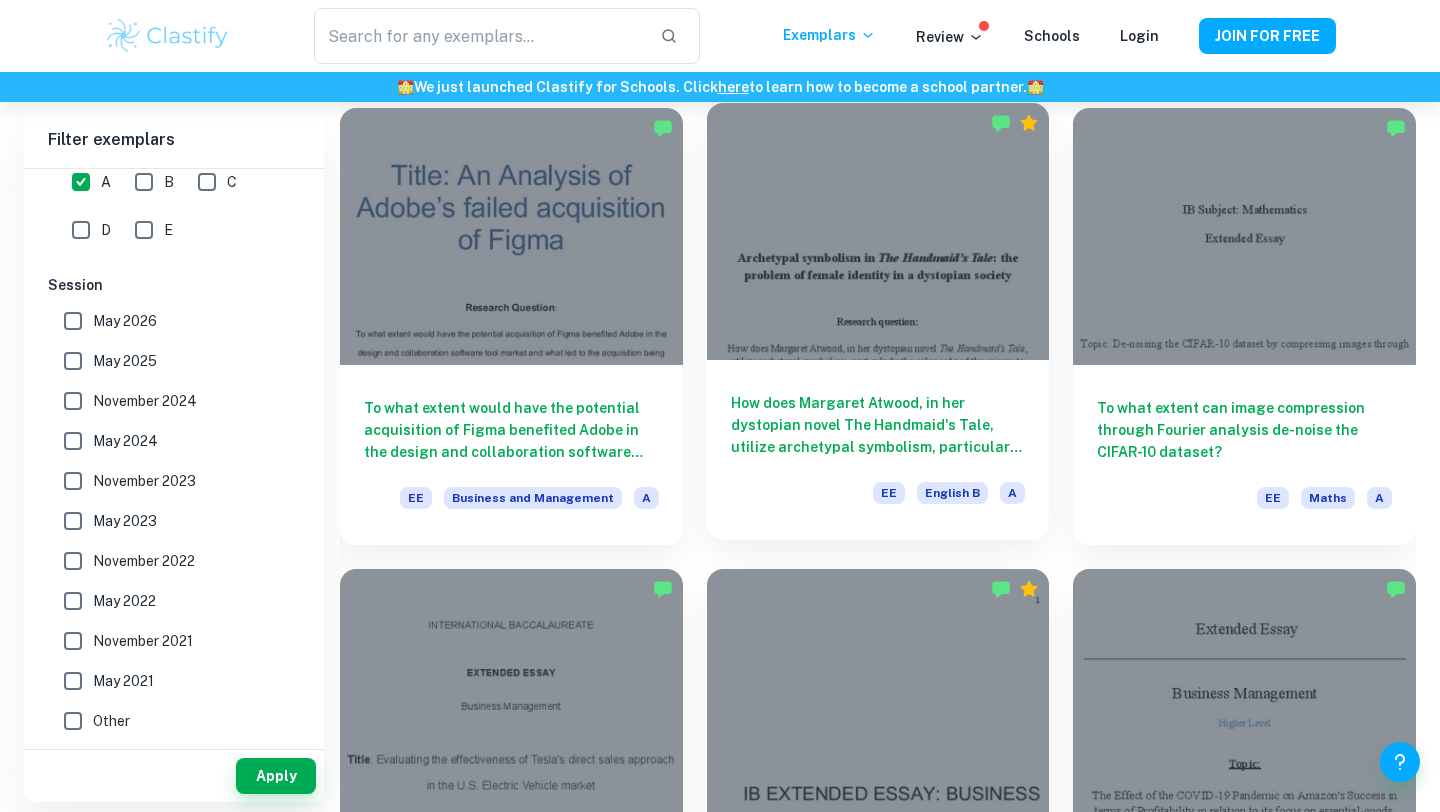 click at bounding box center [878, 231] 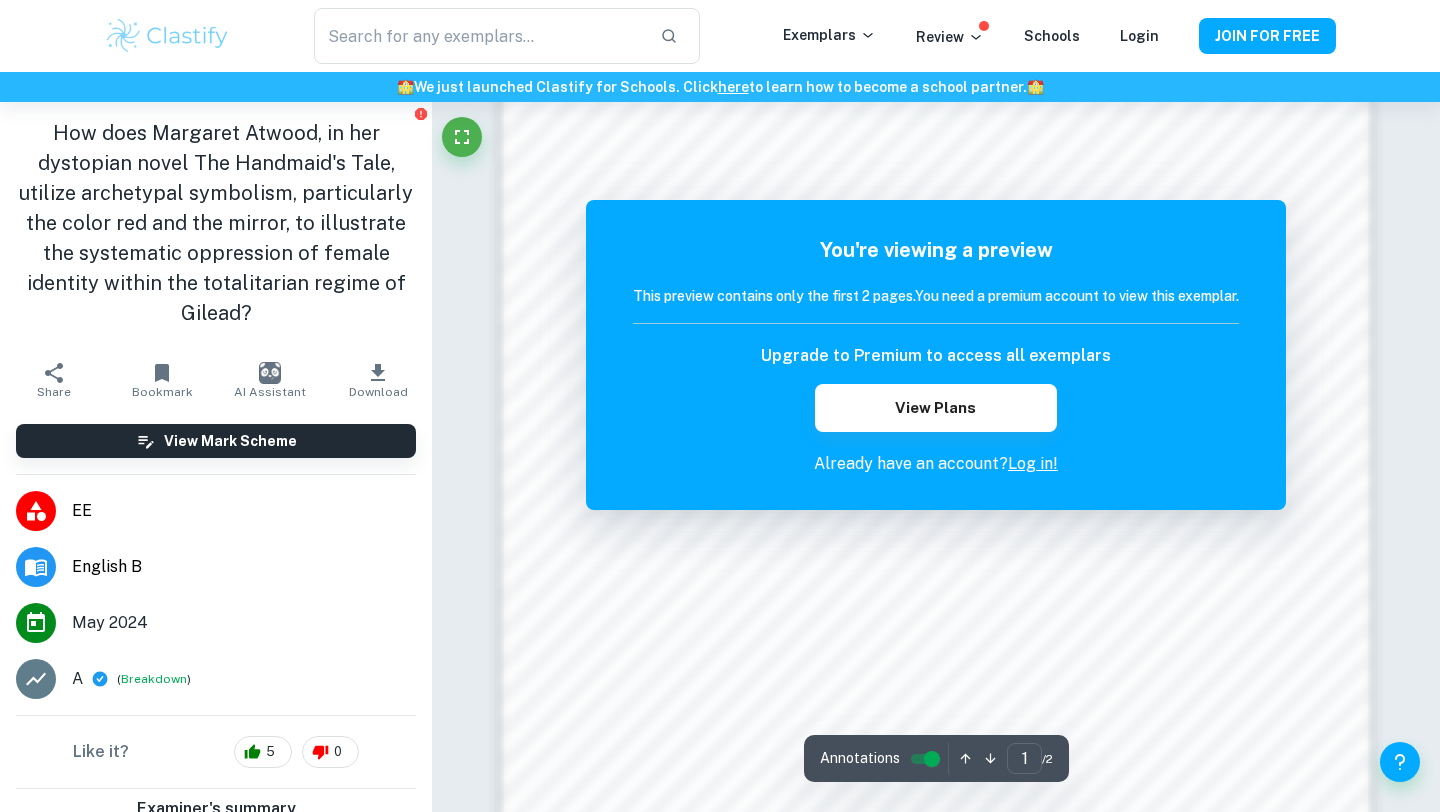 scroll, scrollTop: 1495, scrollLeft: 0, axis: vertical 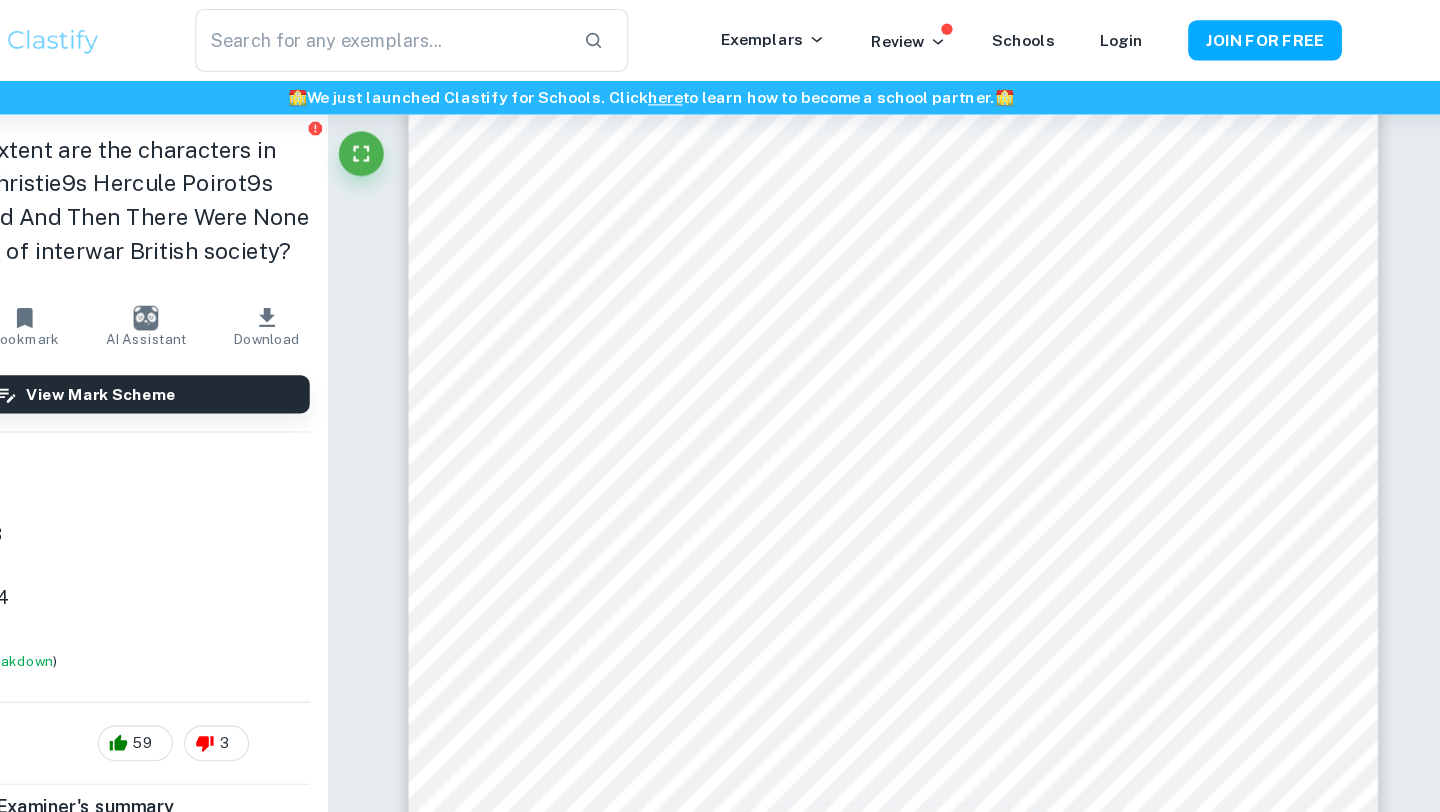 type on "1" 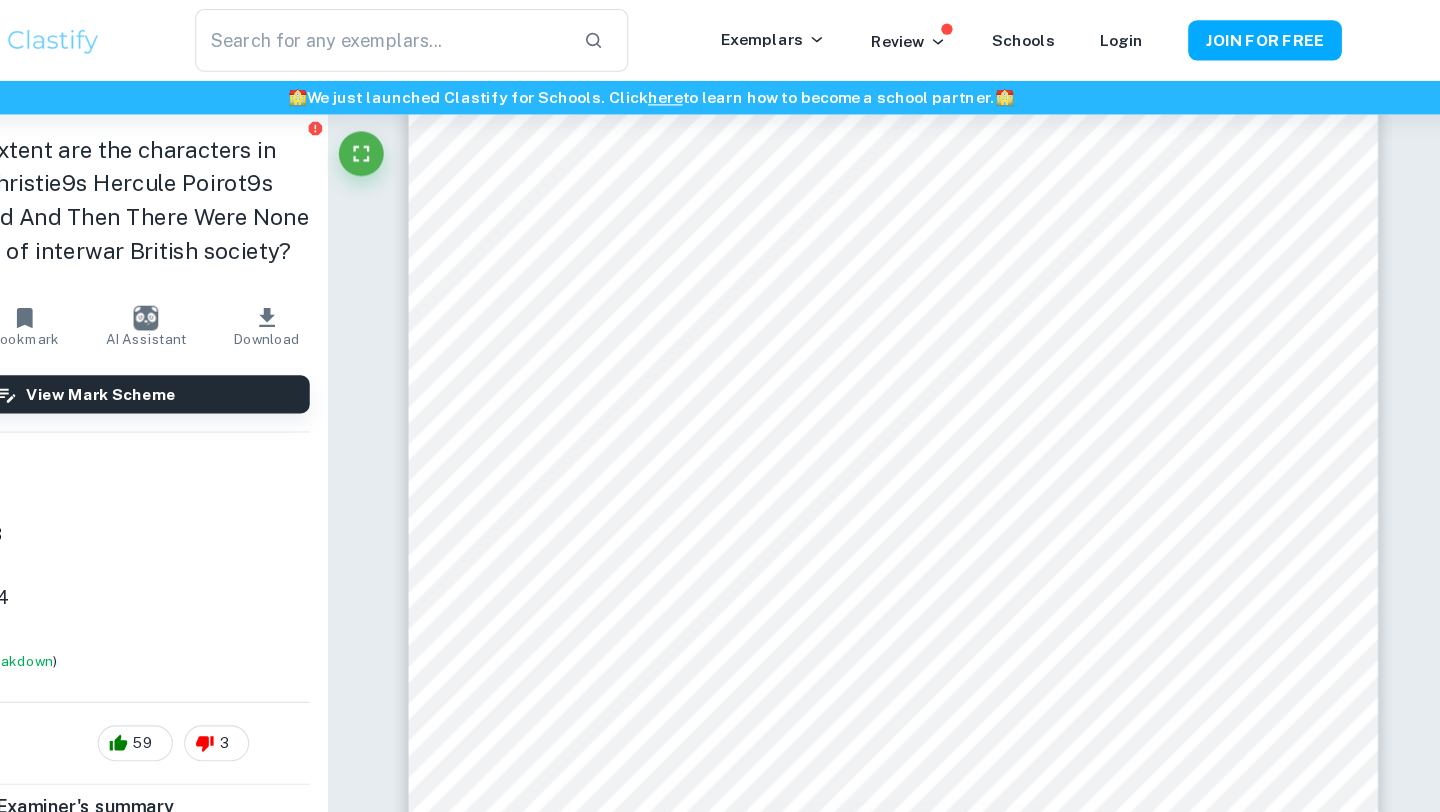 scroll, scrollTop: 0, scrollLeft: 0, axis: both 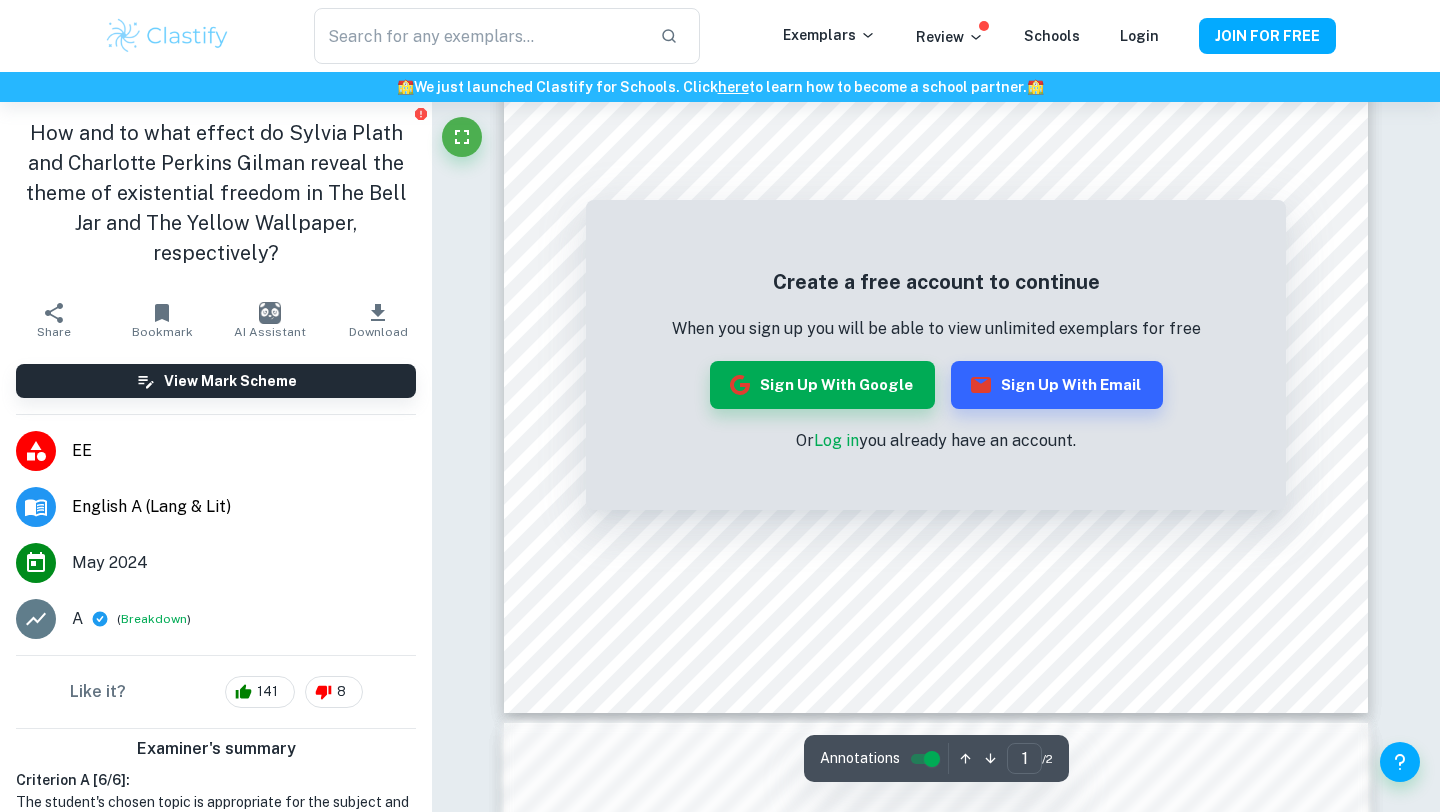 click on "Log in" at bounding box center (836, 440) 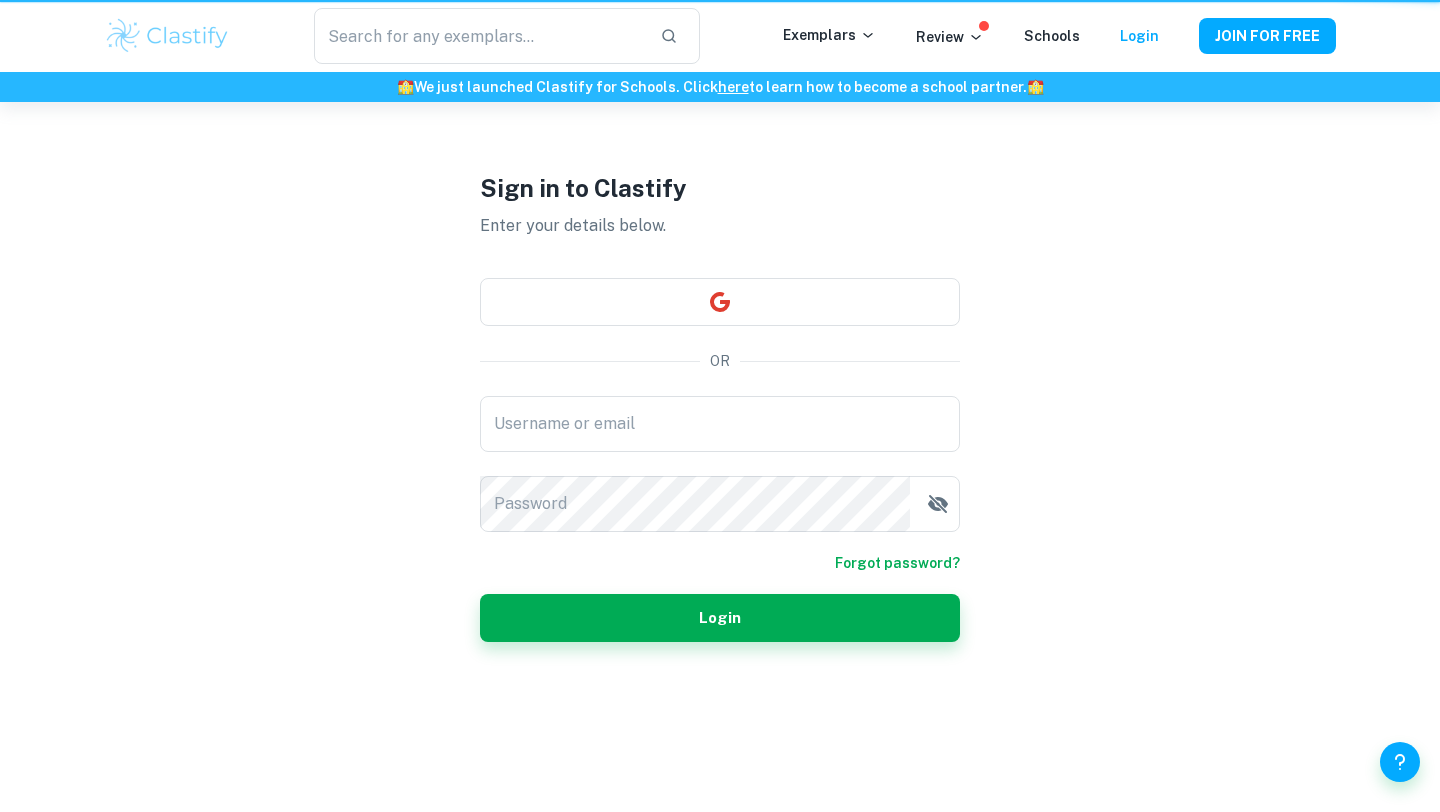 scroll, scrollTop: 0, scrollLeft: 0, axis: both 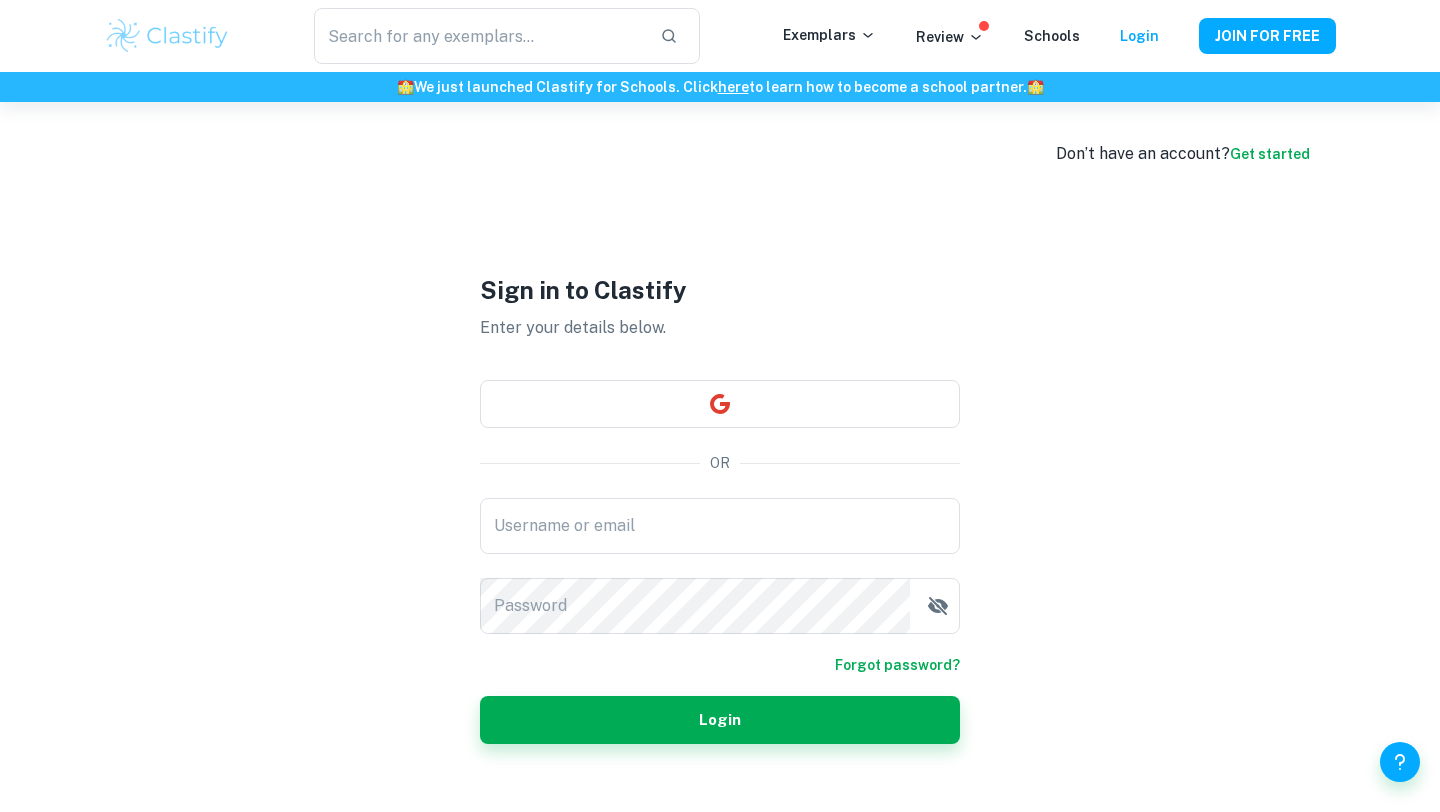 click on "Sign in to Clastify Enter your details below. OR Username or email Username or email Password Password Forgot password? Login" at bounding box center (720, 508) 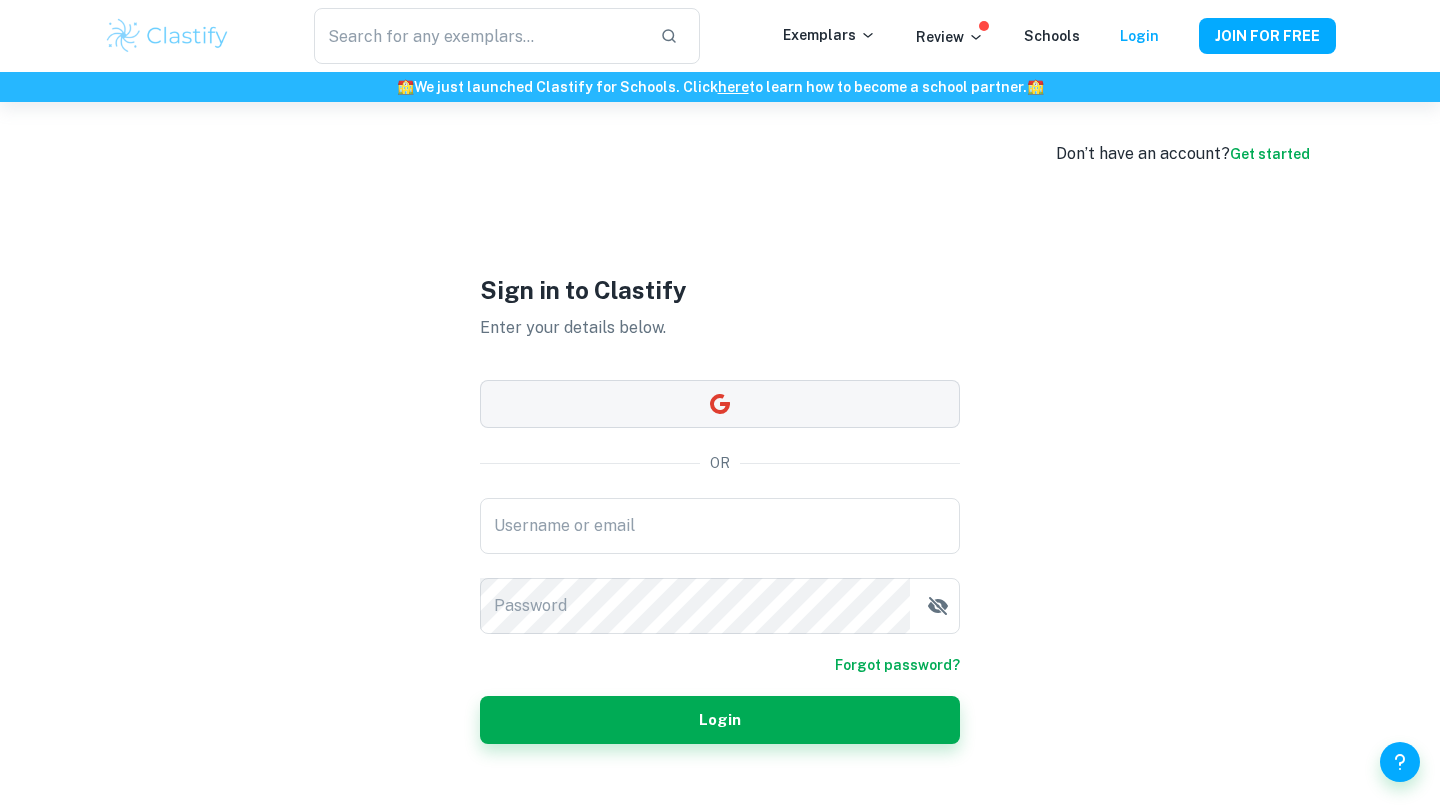 click at bounding box center (720, 404) 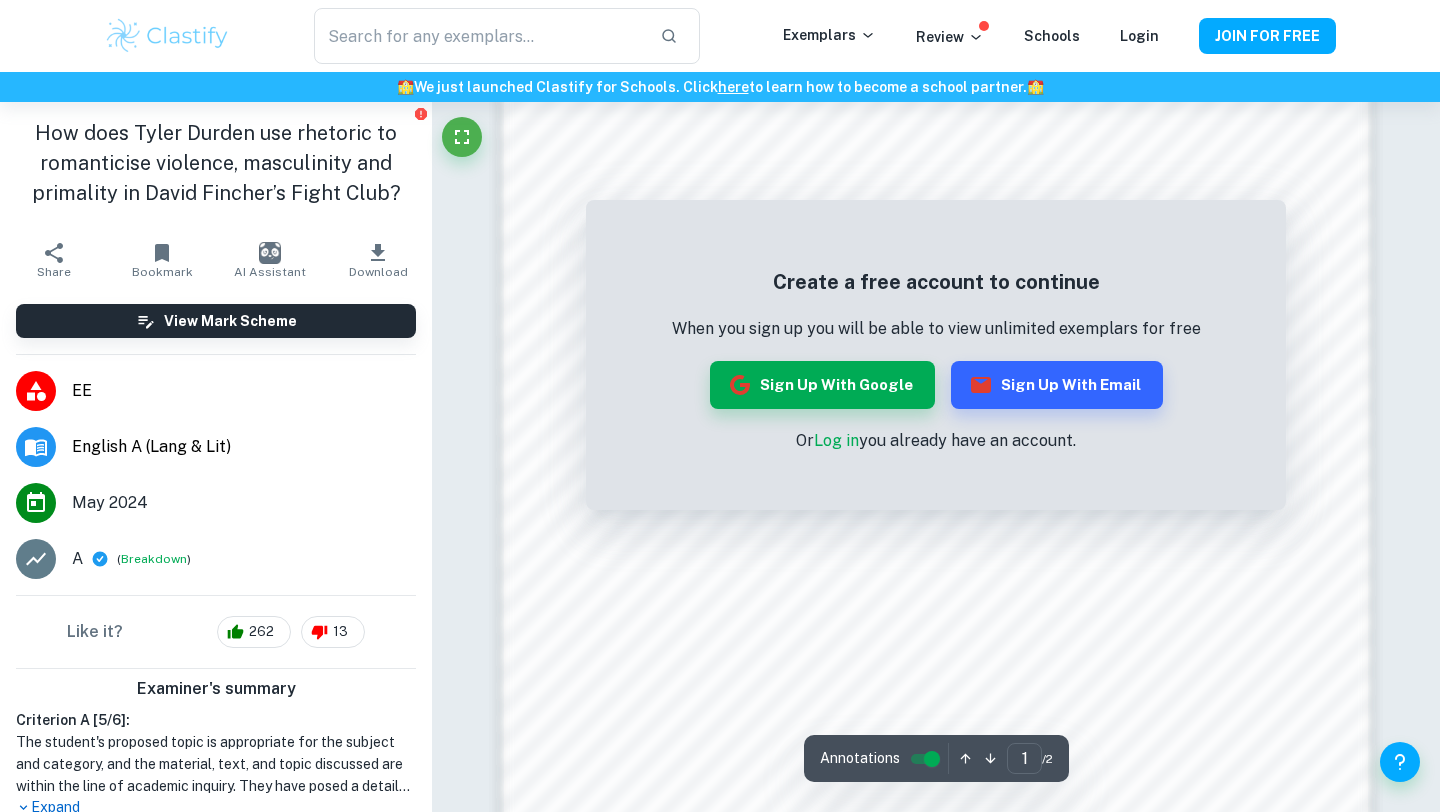 scroll, scrollTop: 1542, scrollLeft: 0, axis: vertical 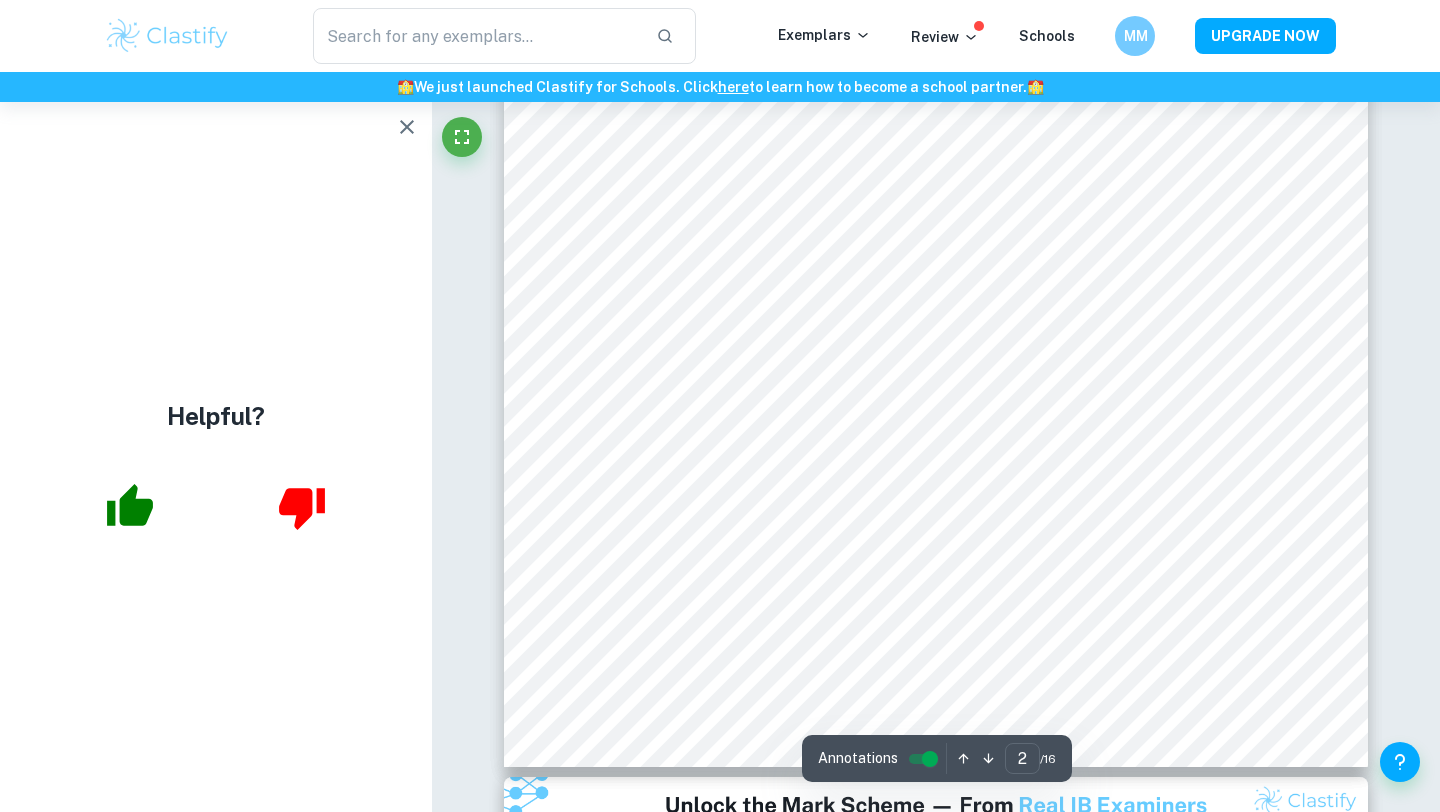 type on "1" 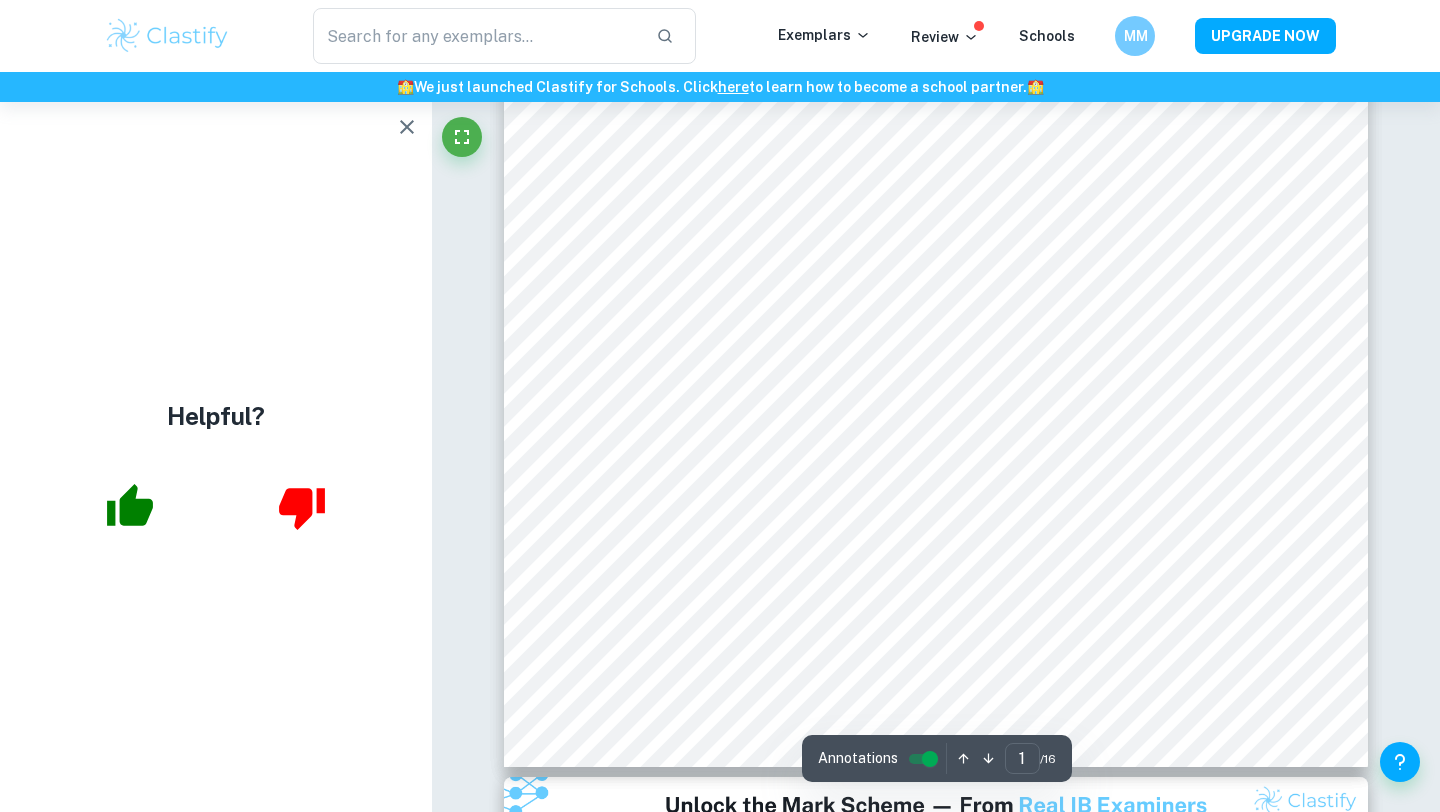 scroll, scrollTop: 0, scrollLeft: 0, axis: both 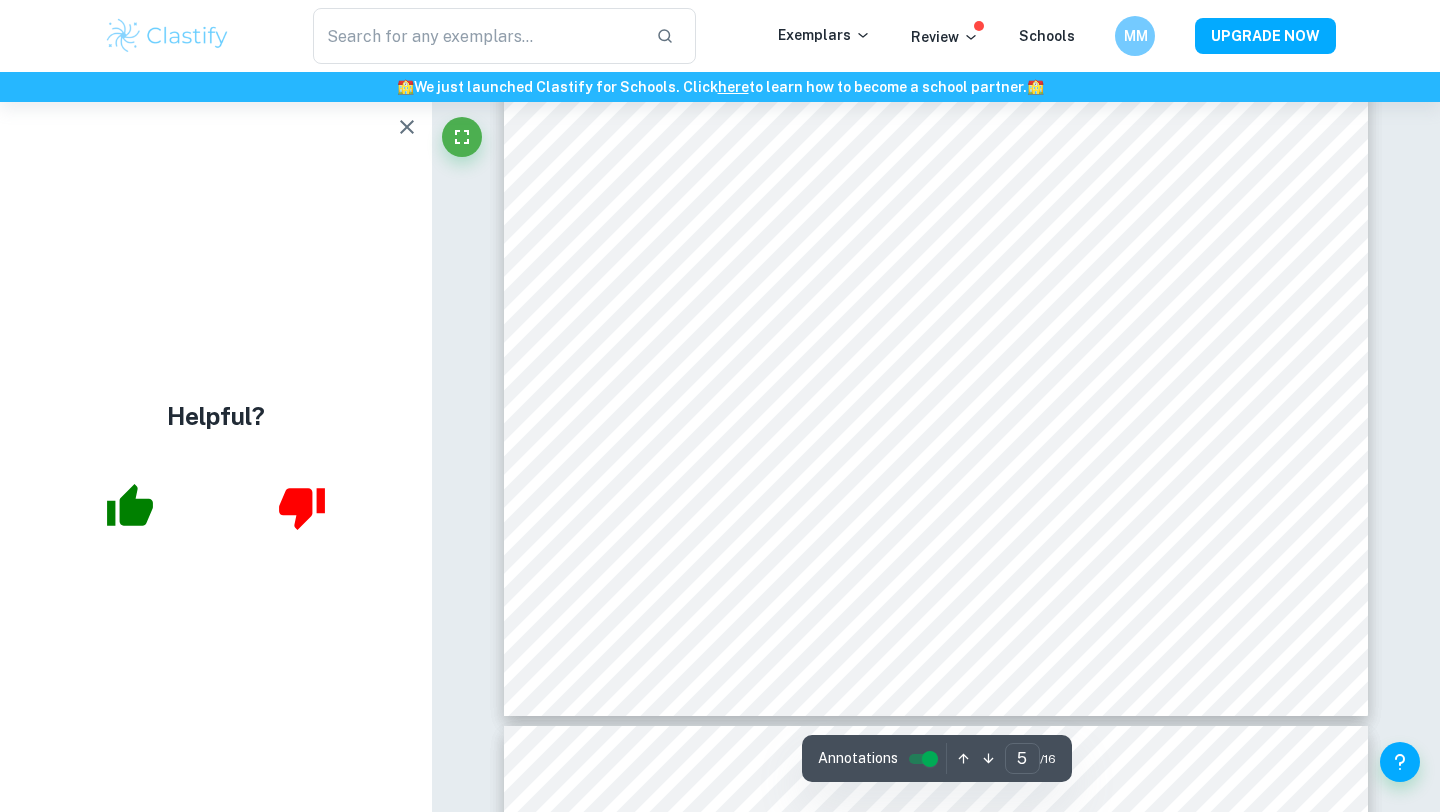 click on "🏫  We just launched Clastify for Schools. Click  here  to learn how to become a school partner.  🏫" at bounding box center (720, 87) 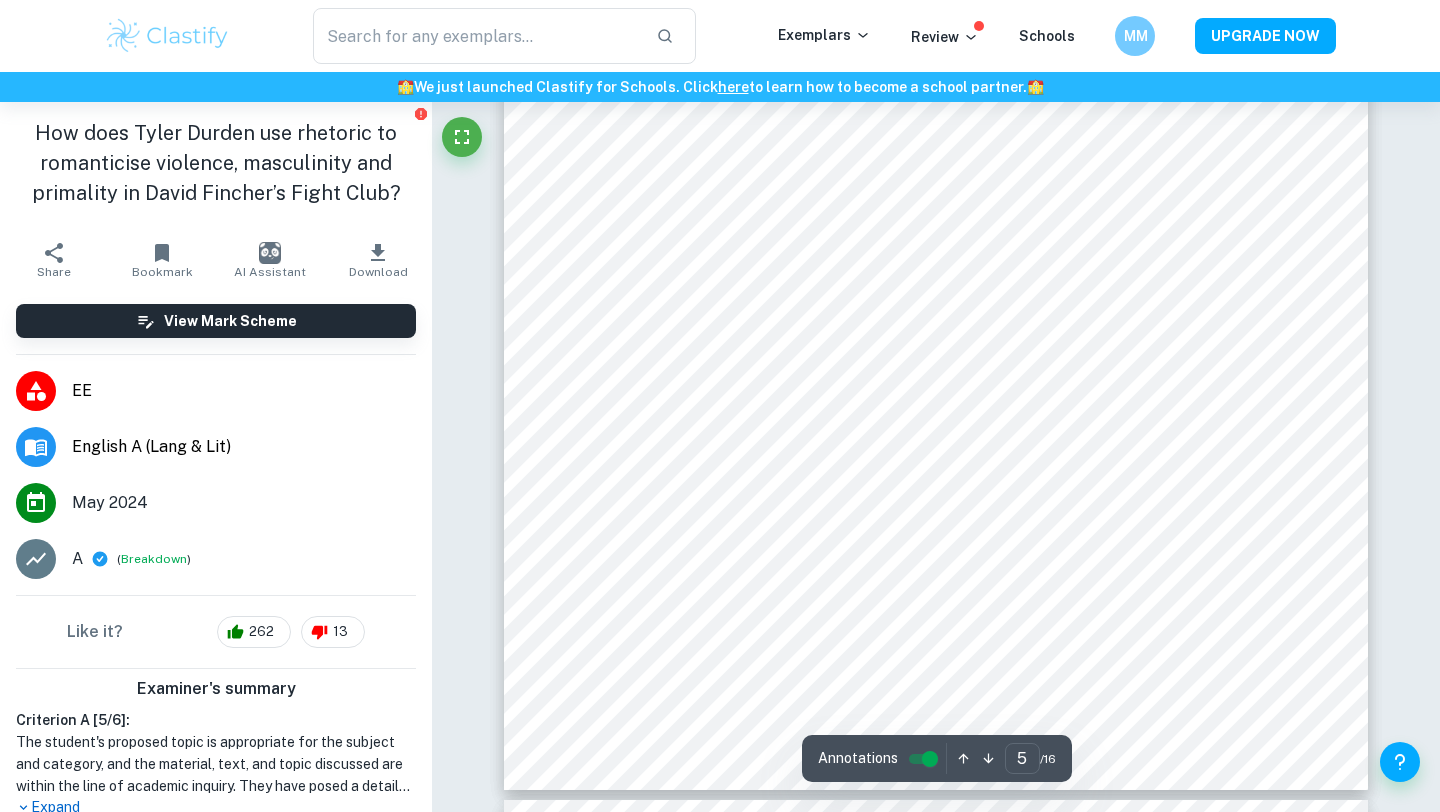 scroll, scrollTop: 5563, scrollLeft: 0, axis: vertical 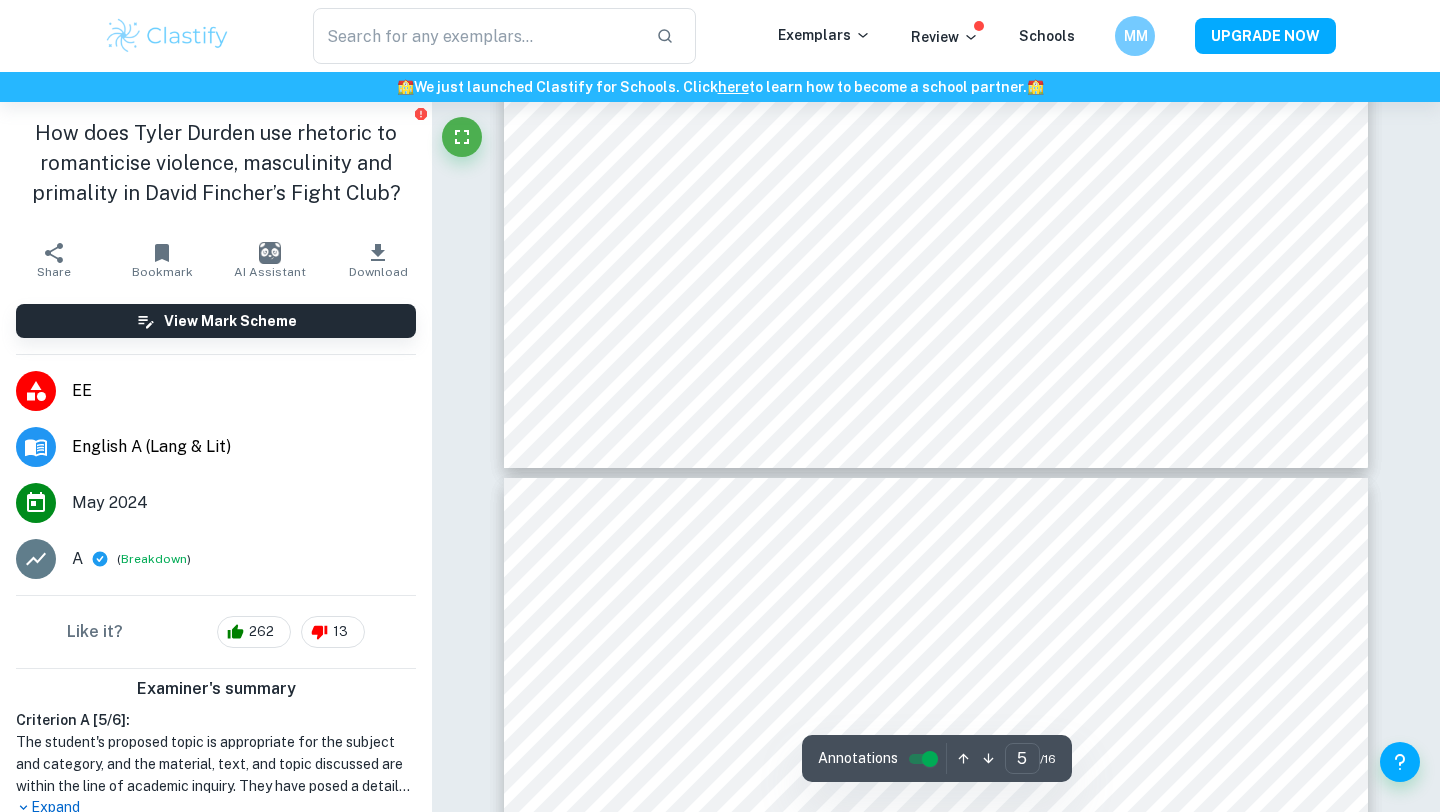 type on "6" 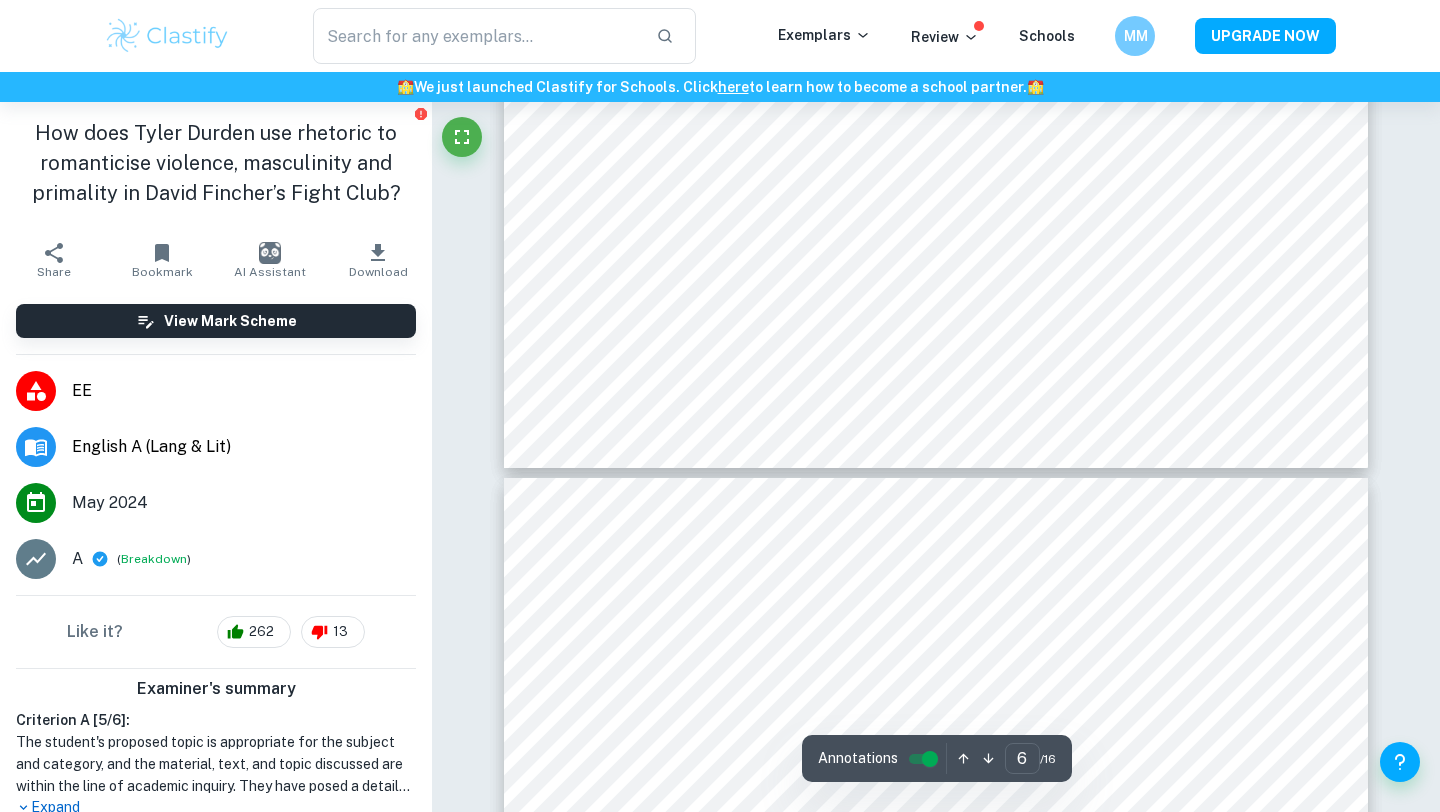 scroll, scrollTop: 6427, scrollLeft: 0, axis: vertical 